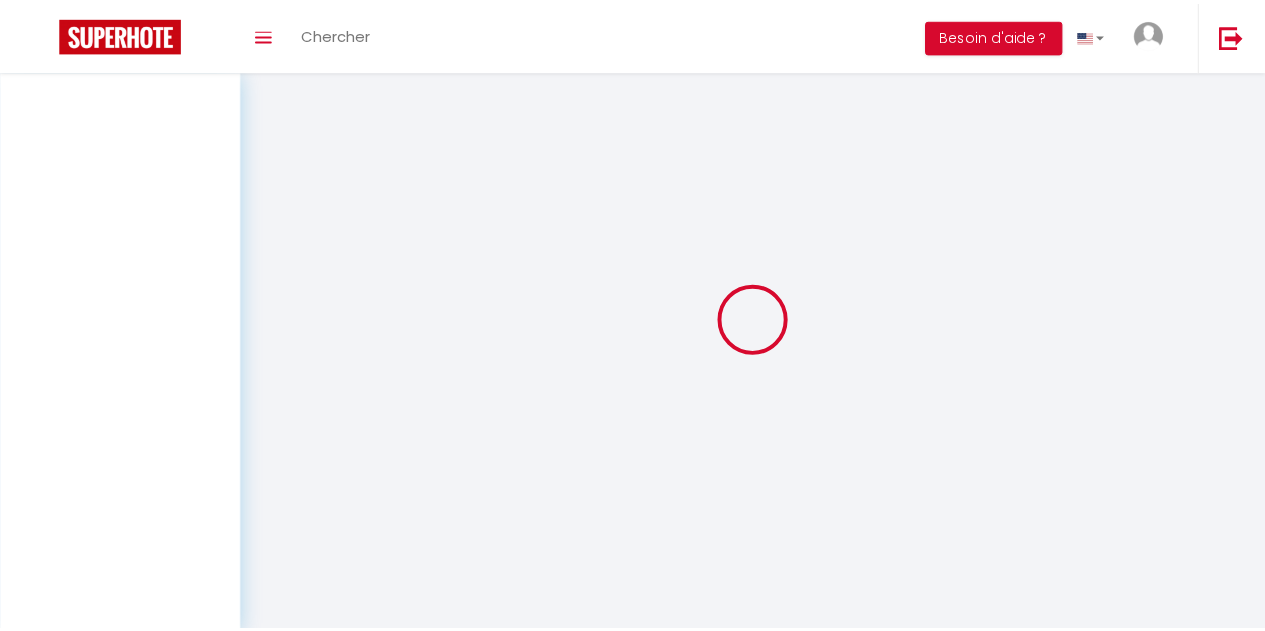 scroll, scrollTop: 0, scrollLeft: 0, axis: both 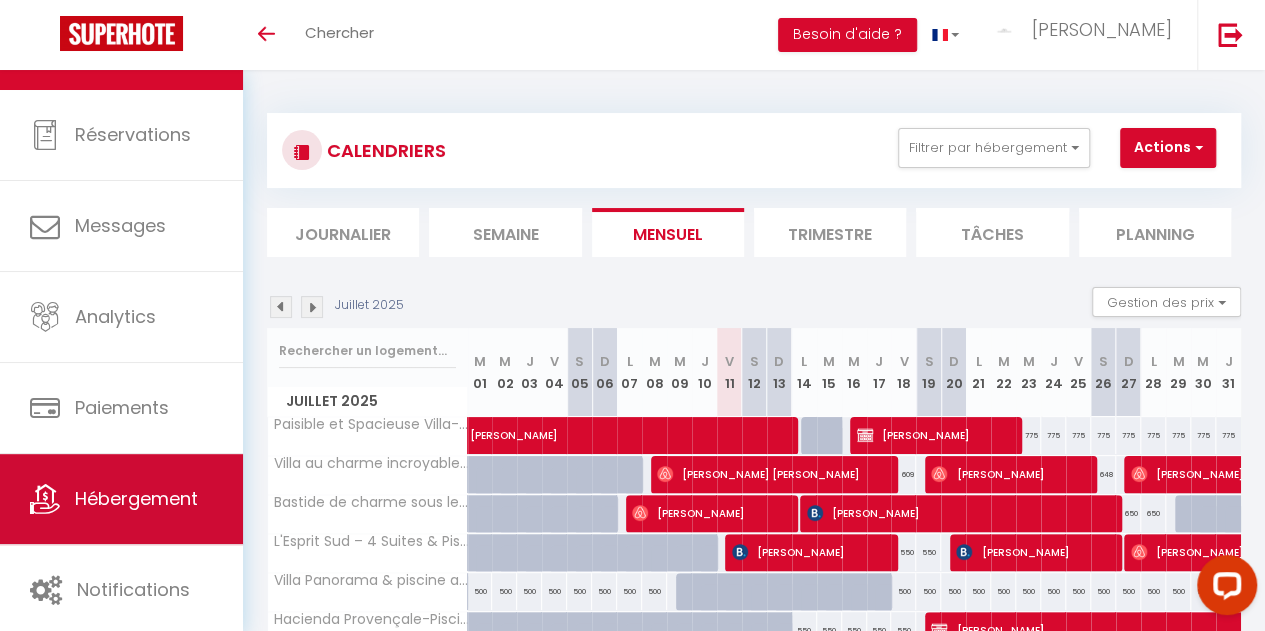 click on "Hébergement" at bounding box center (121, 499) 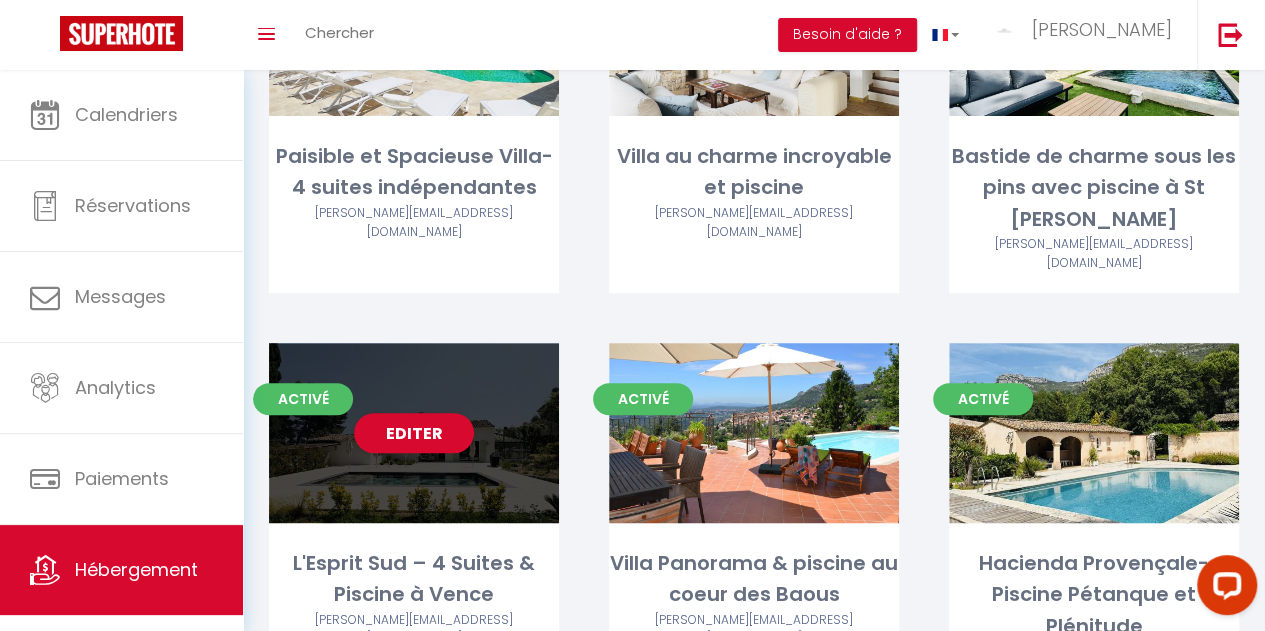 scroll, scrollTop: 300, scrollLeft: 0, axis: vertical 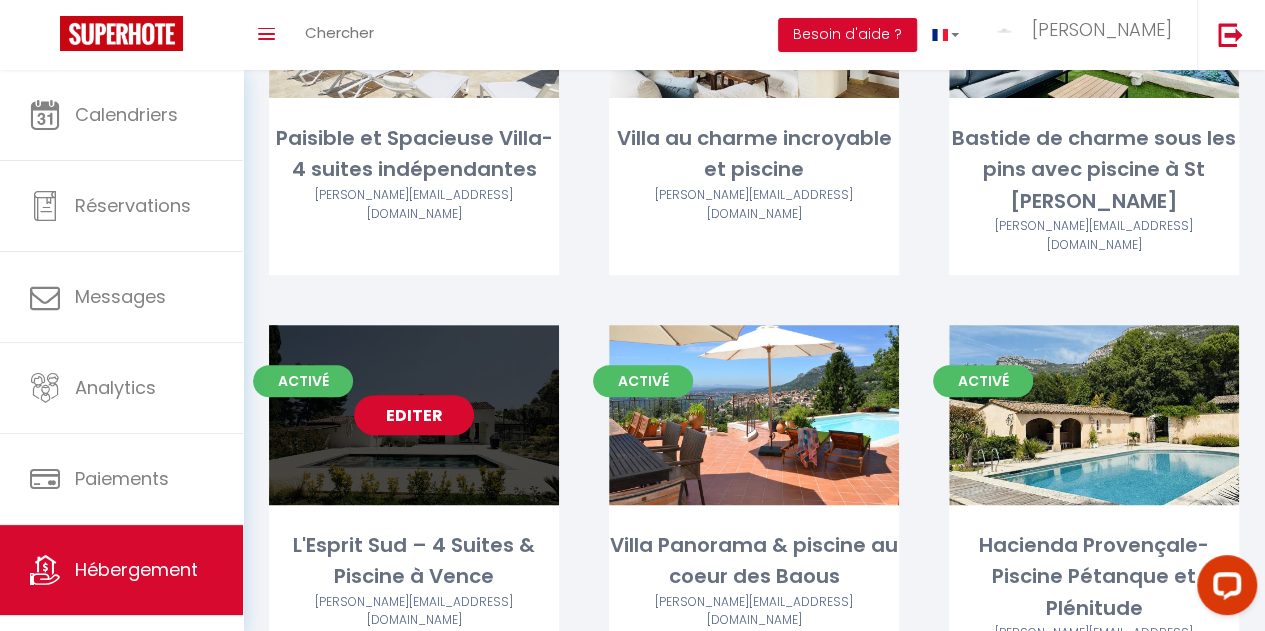 click on "Editer" at bounding box center (414, 415) 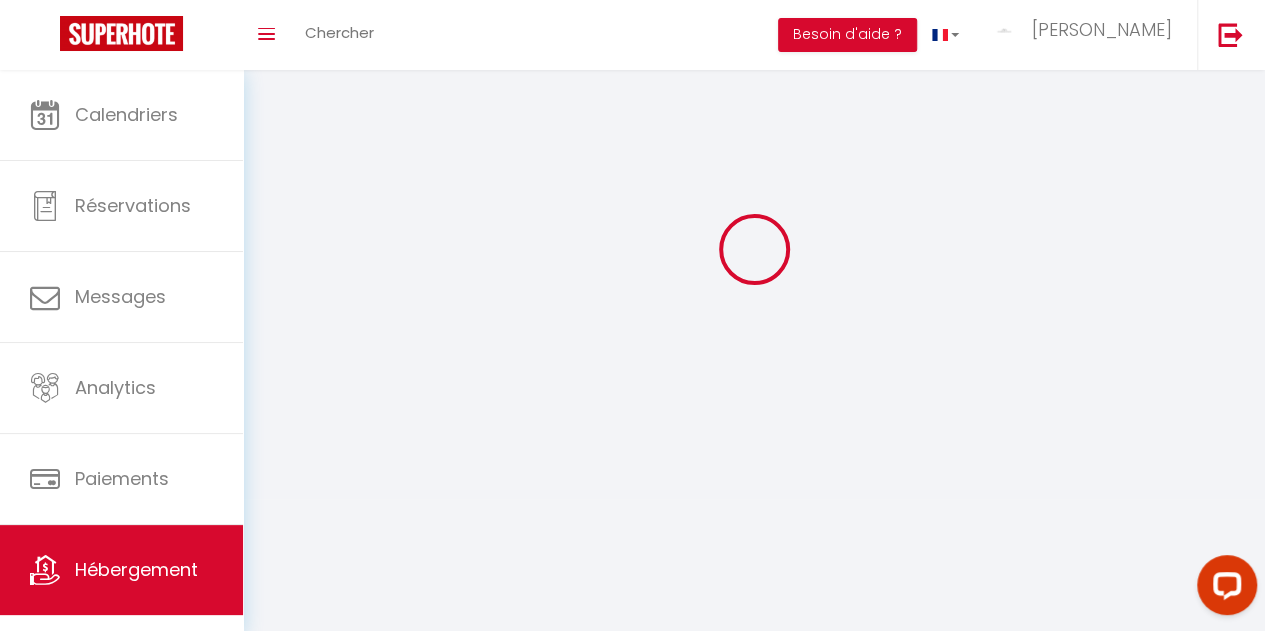 select 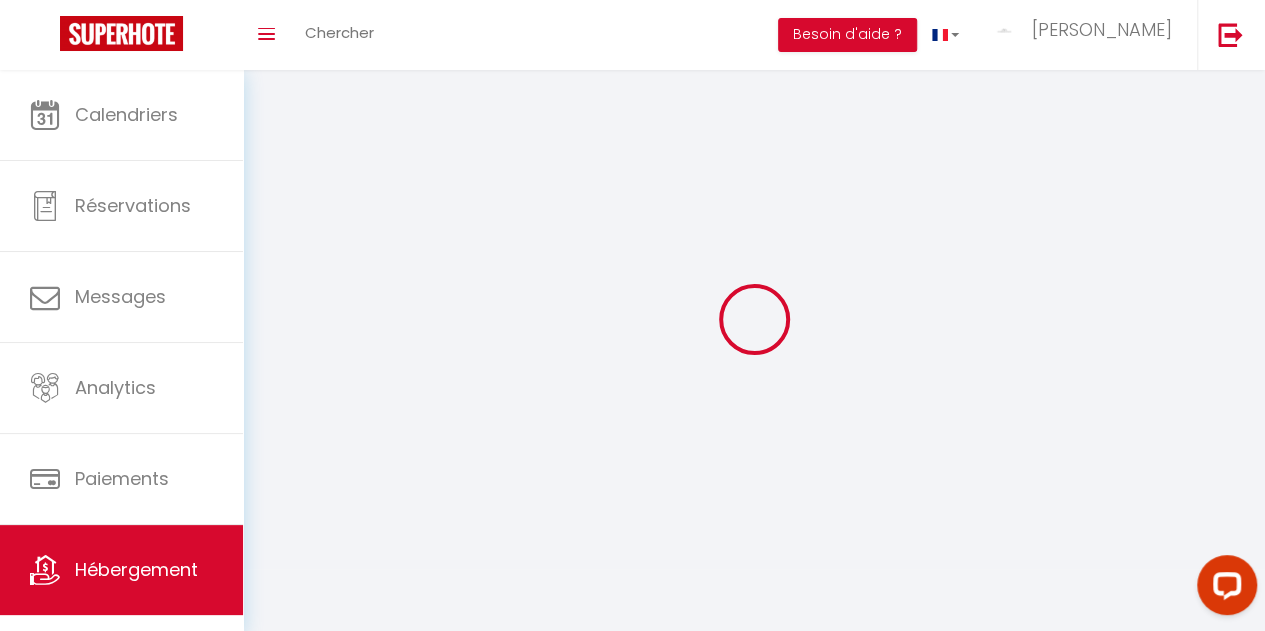 select 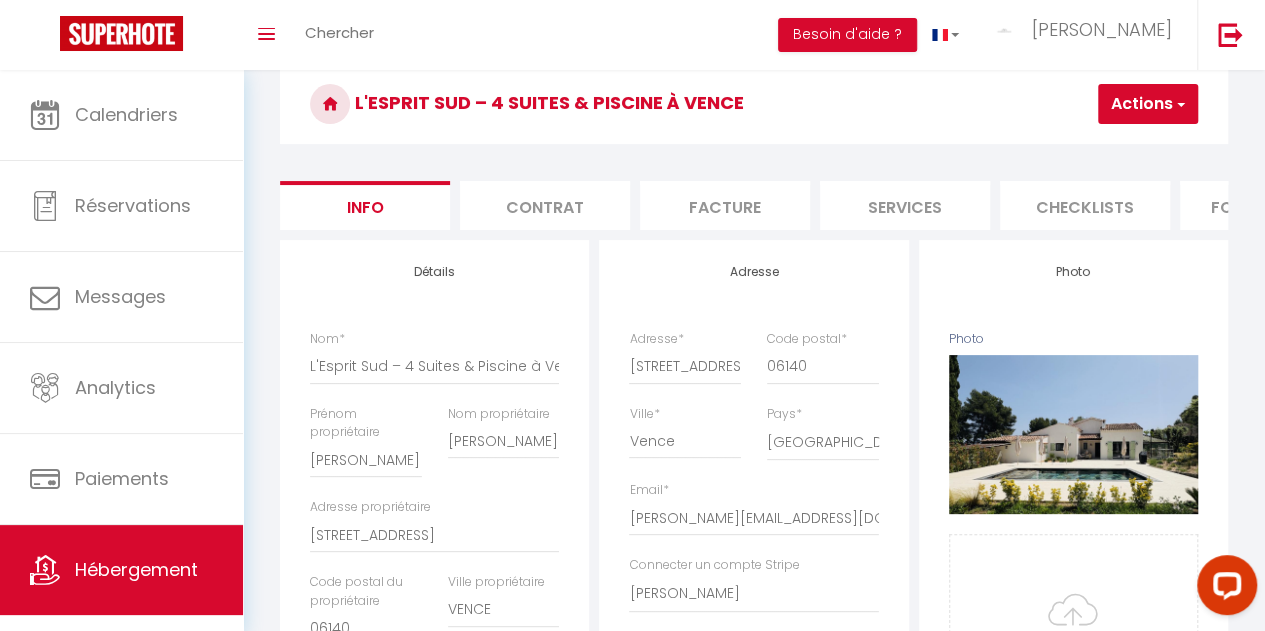 scroll, scrollTop: 200, scrollLeft: 0, axis: vertical 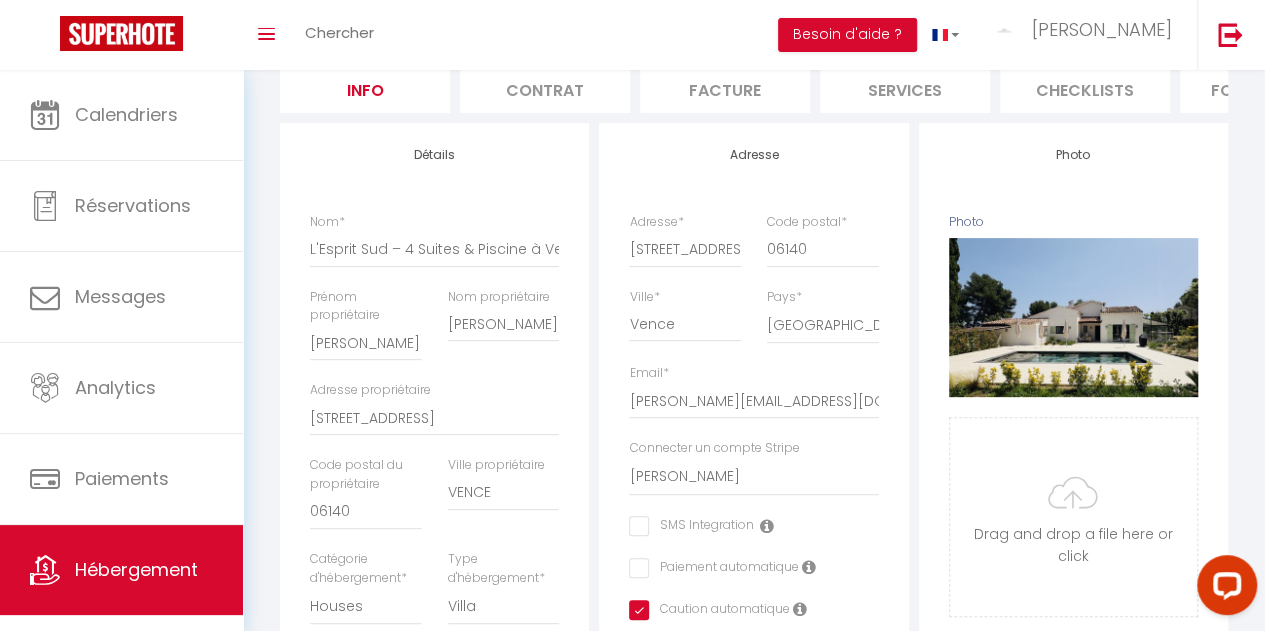 select 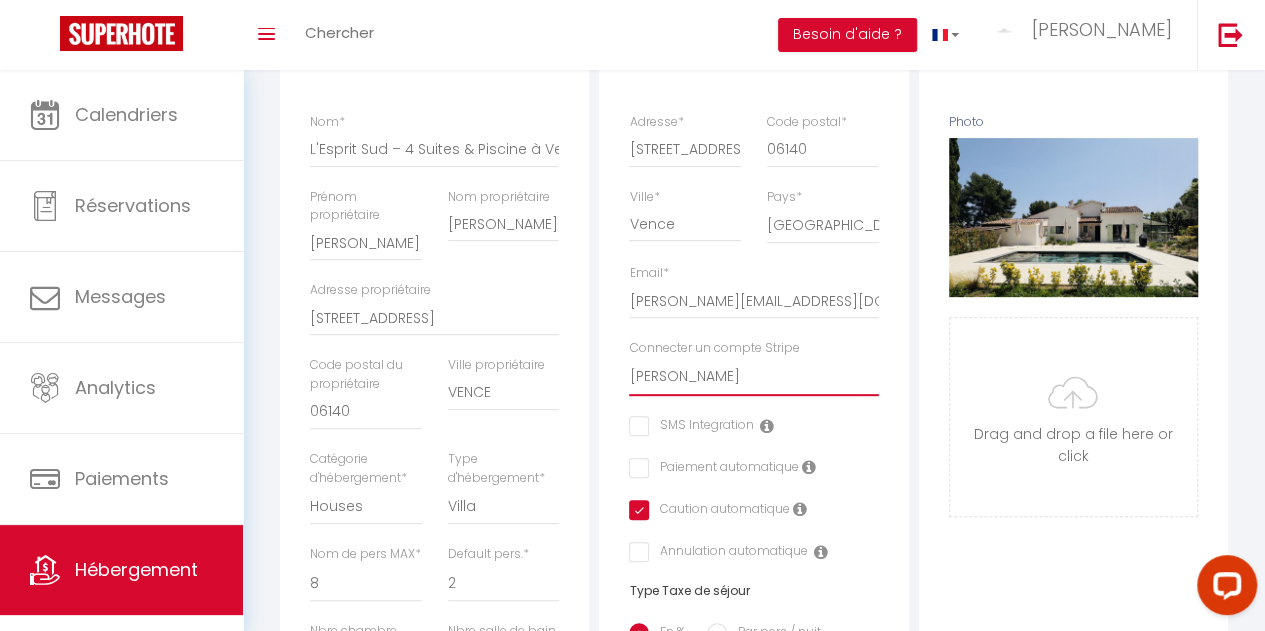 click on "conciergerie
Sci  LA messuguiere
SCI SOCCA
[PERSON_NAME]
[PERSON_NAME]
SAS NICE HOME
[PERSON_NAME] [PERSON_NAME]
sas nalasapa
[PERSON_NAME]
[PERSON_NAME]" at bounding box center (753, 377) 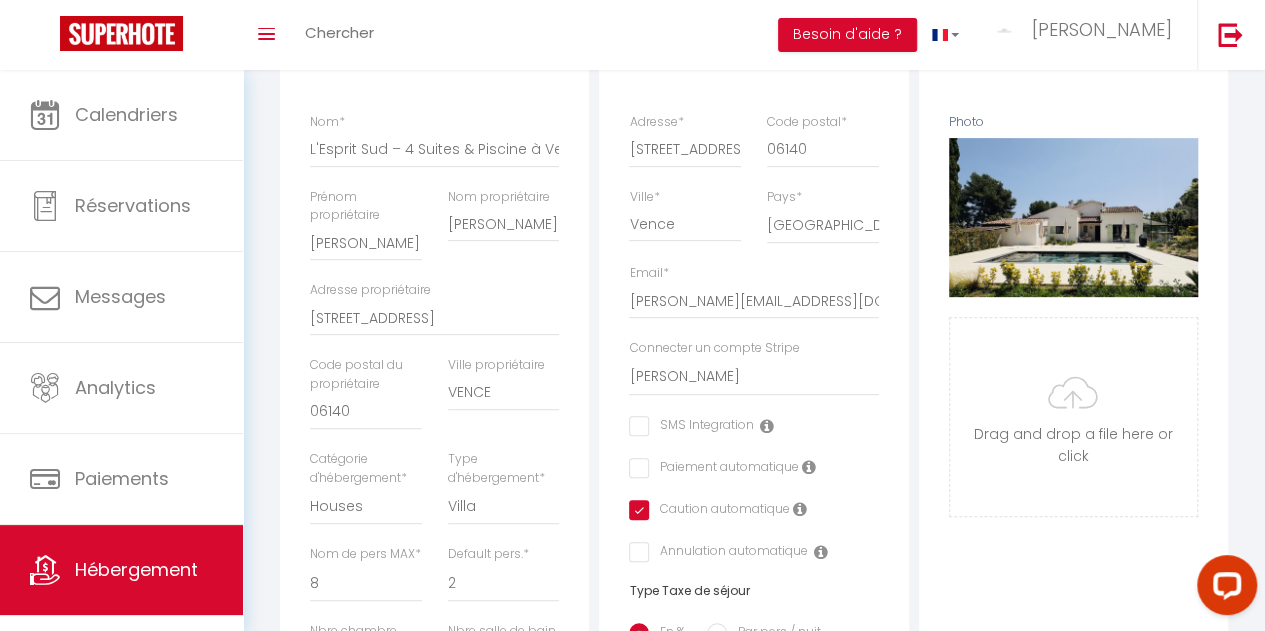 click on "Photo
Photo
Supprimer
Drag and drop a file here or click Ooops, something wrong appended. Remove   Drag and drop or click to replace" at bounding box center (1073, 697) 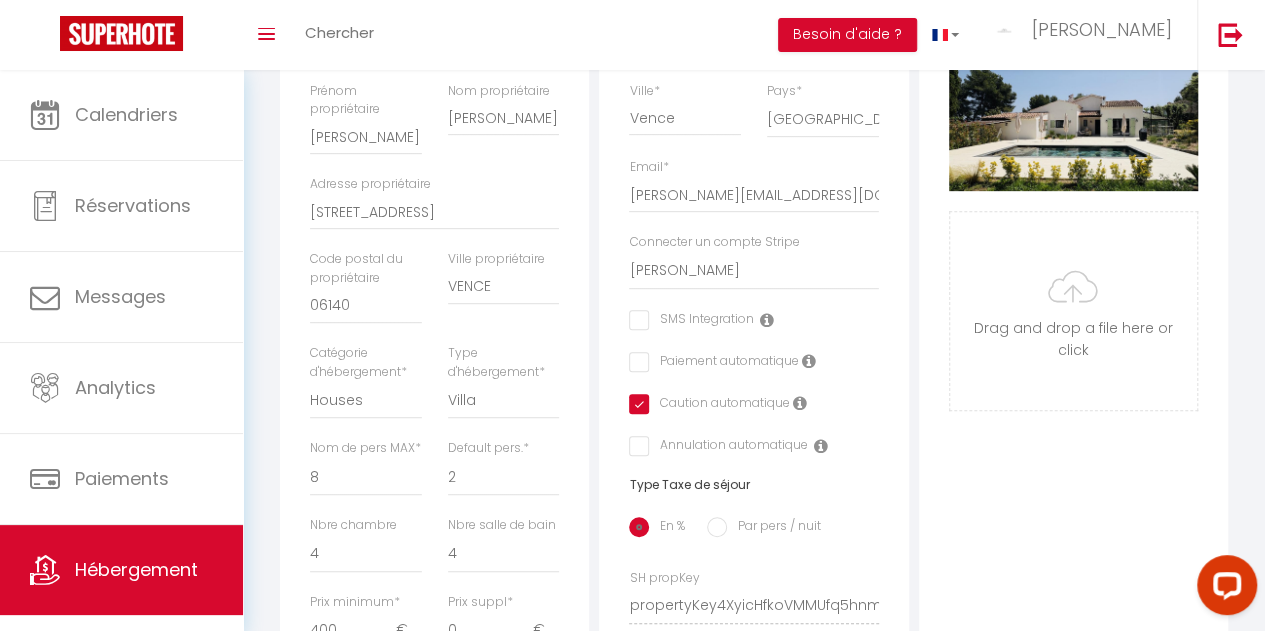 scroll, scrollTop: 6, scrollLeft: 0, axis: vertical 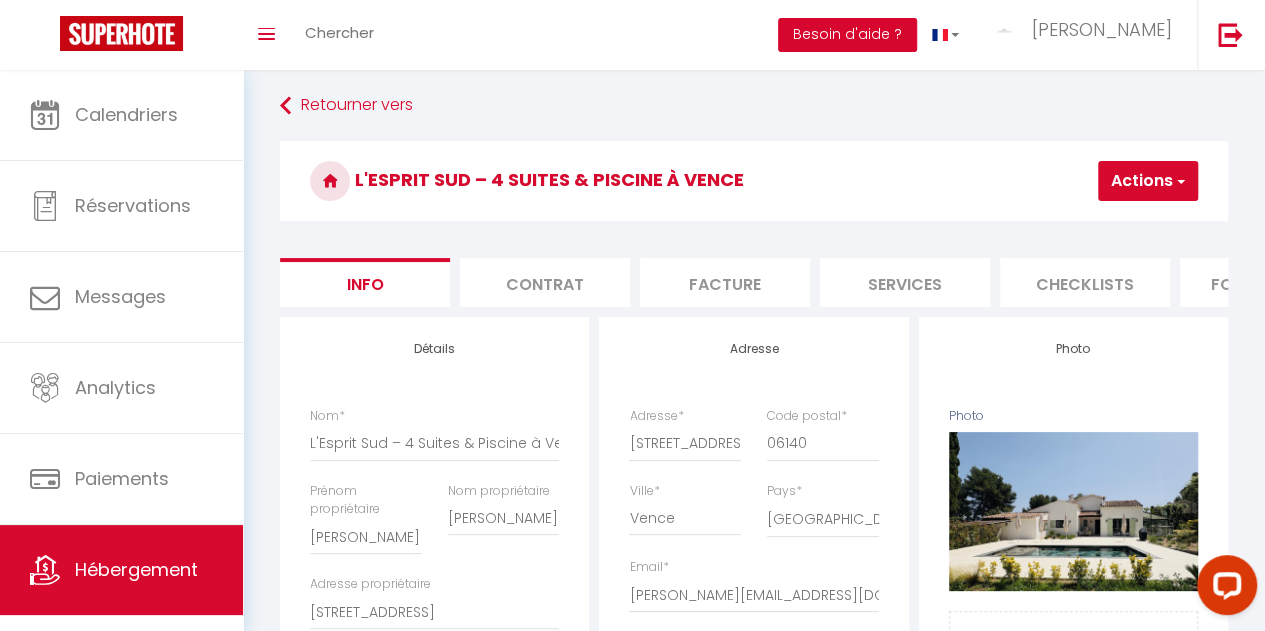 click on "Besoin d'aide ?" at bounding box center [847, 35] 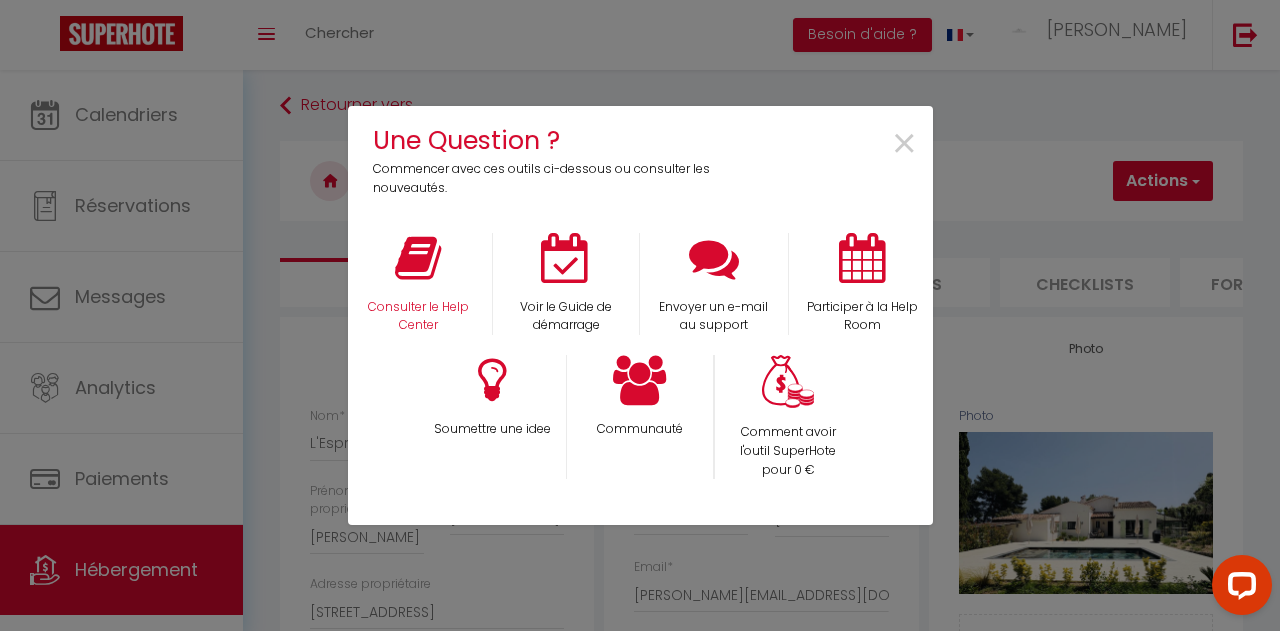 click on "Consulter le Help Center" at bounding box center [418, 284] 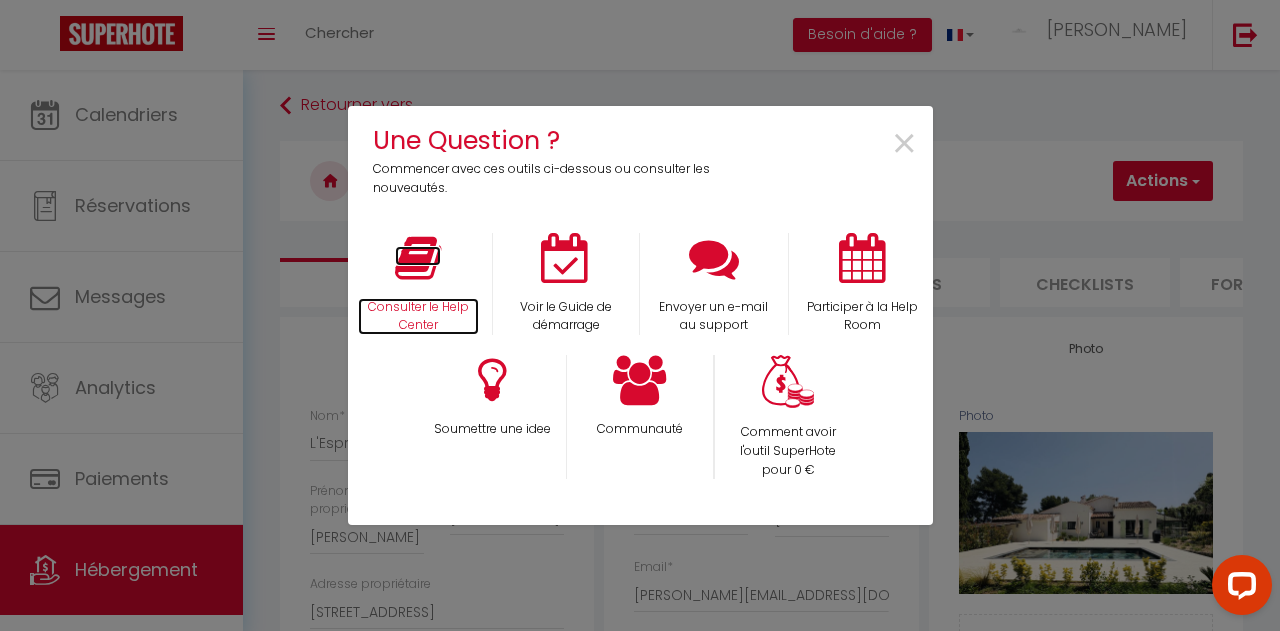 click on "Consulter le Help Center" at bounding box center (419, 317) 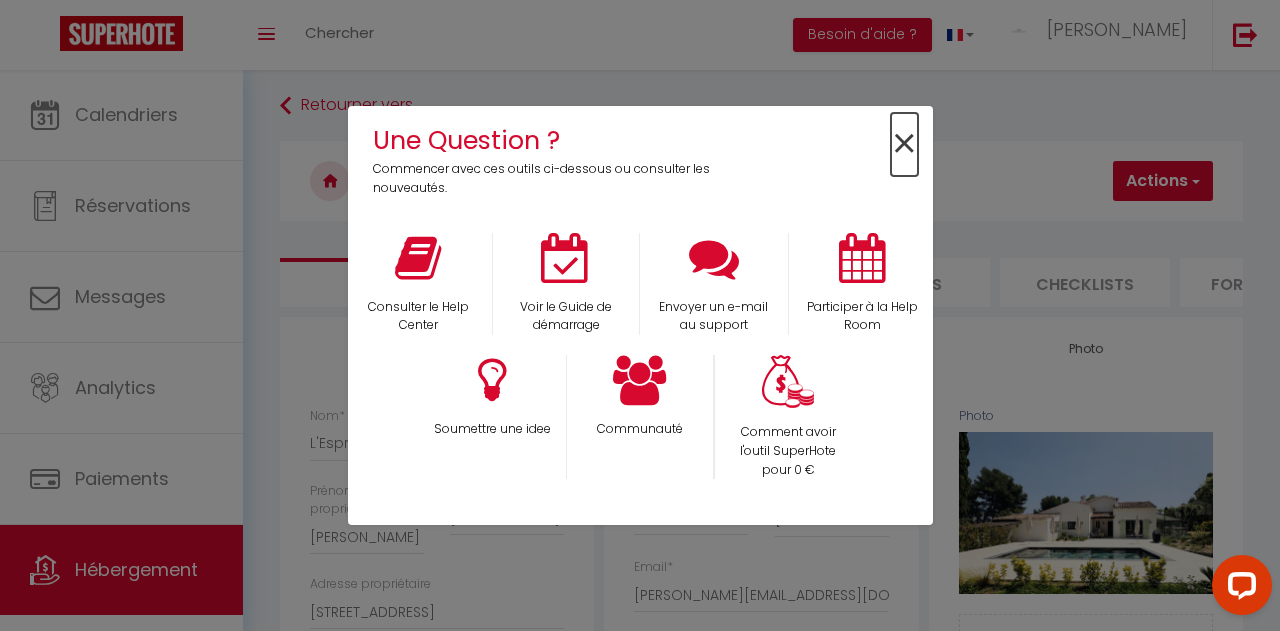 click on "×" at bounding box center (904, 144) 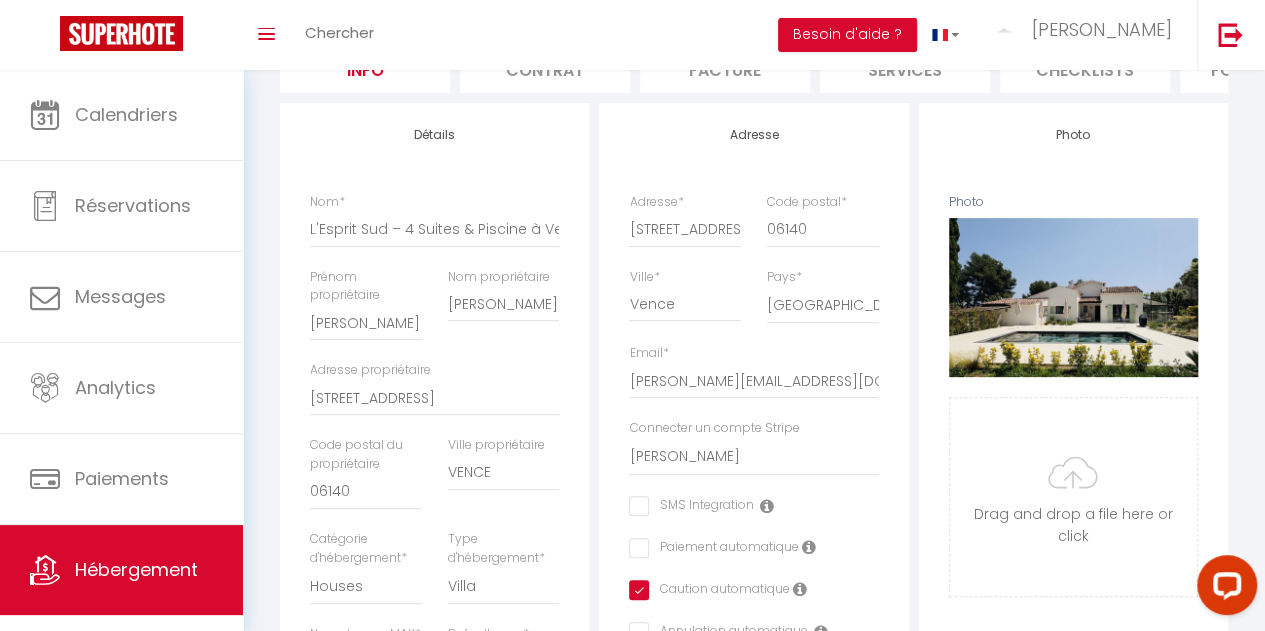 scroll, scrollTop: 6, scrollLeft: 0, axis: vertical 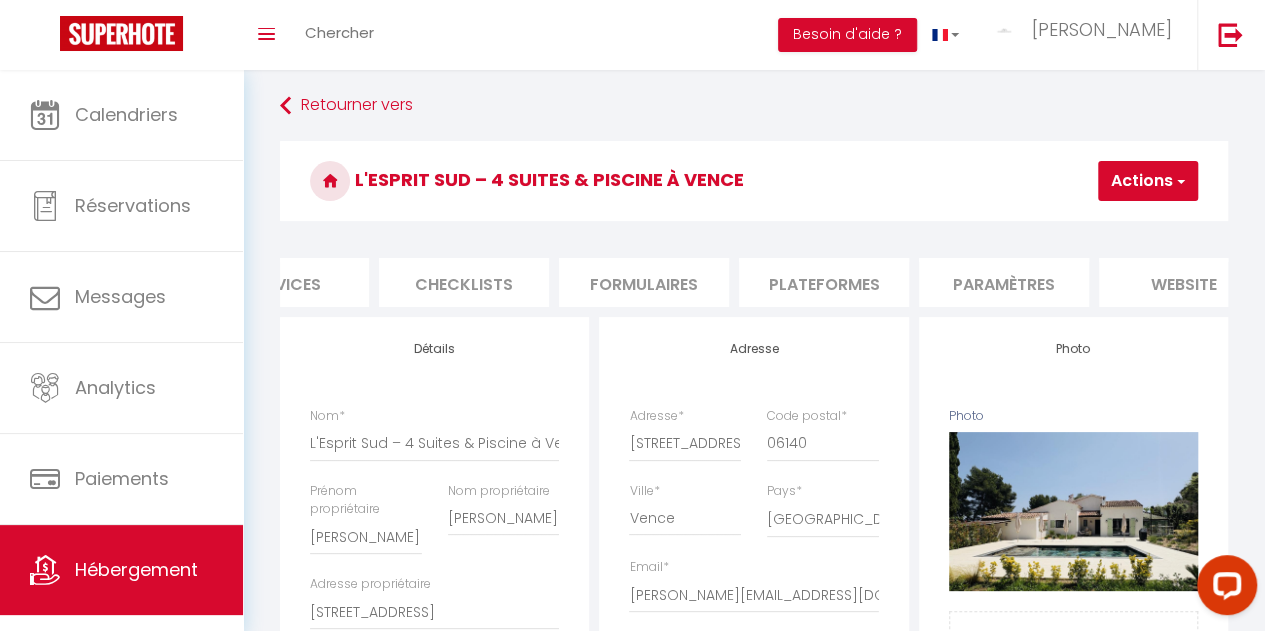 click on "Paramètres" at bounding box center (1004, 282) 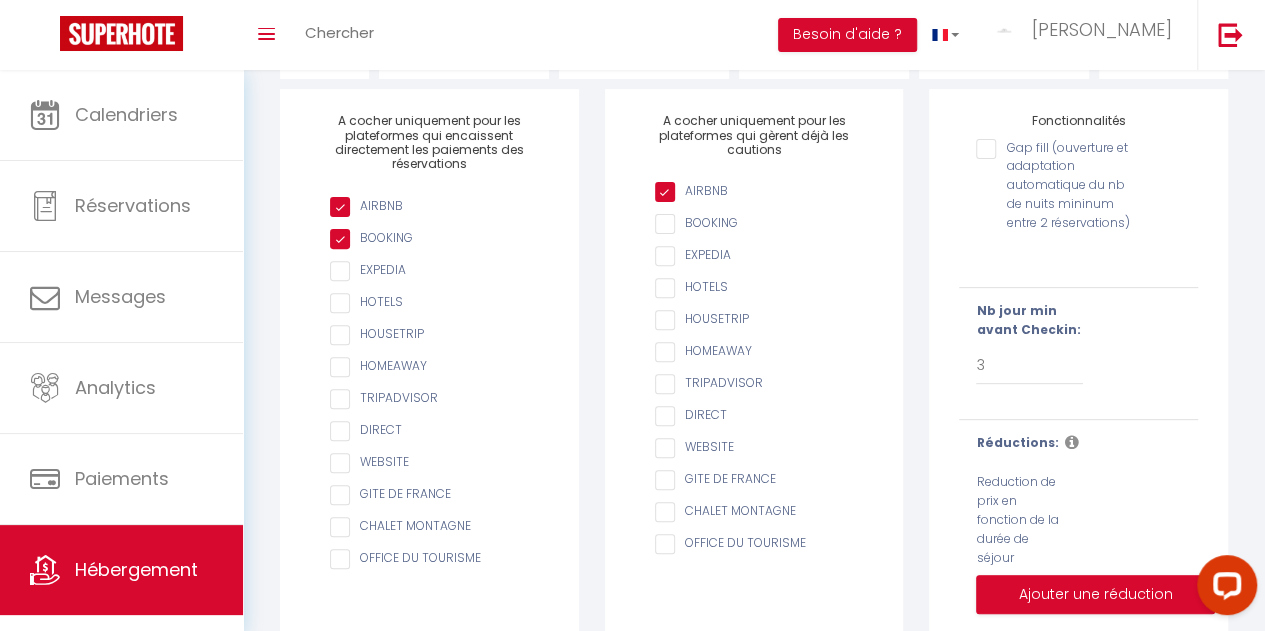 scroll, scrollTop: 206, scrollLeft: 0, axis: vertical 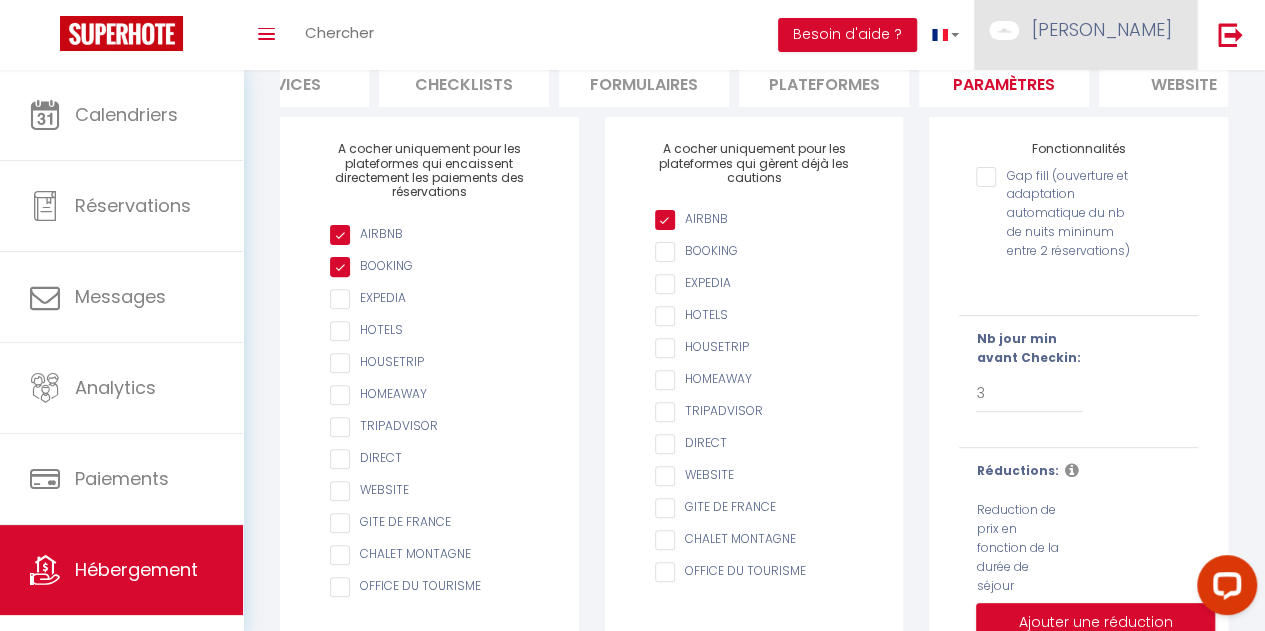 click on "[PERSON_NAME]" at bounding box center [1102, 29] 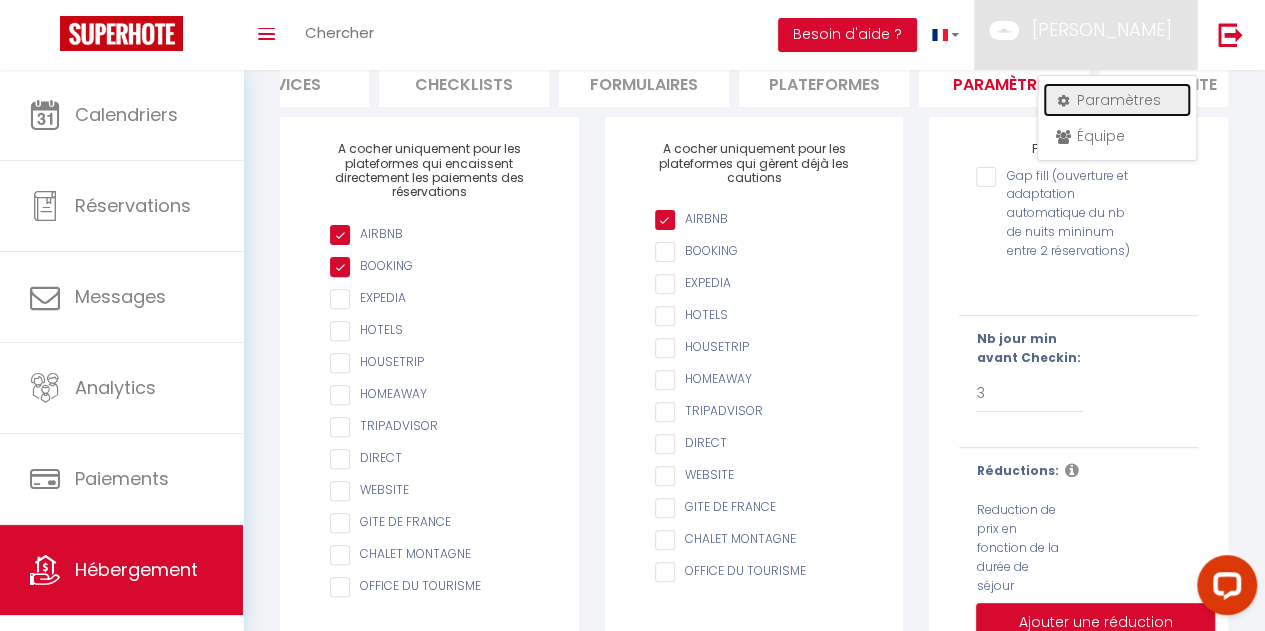 click on "Paramètres" at bounding box center (1117, 100) 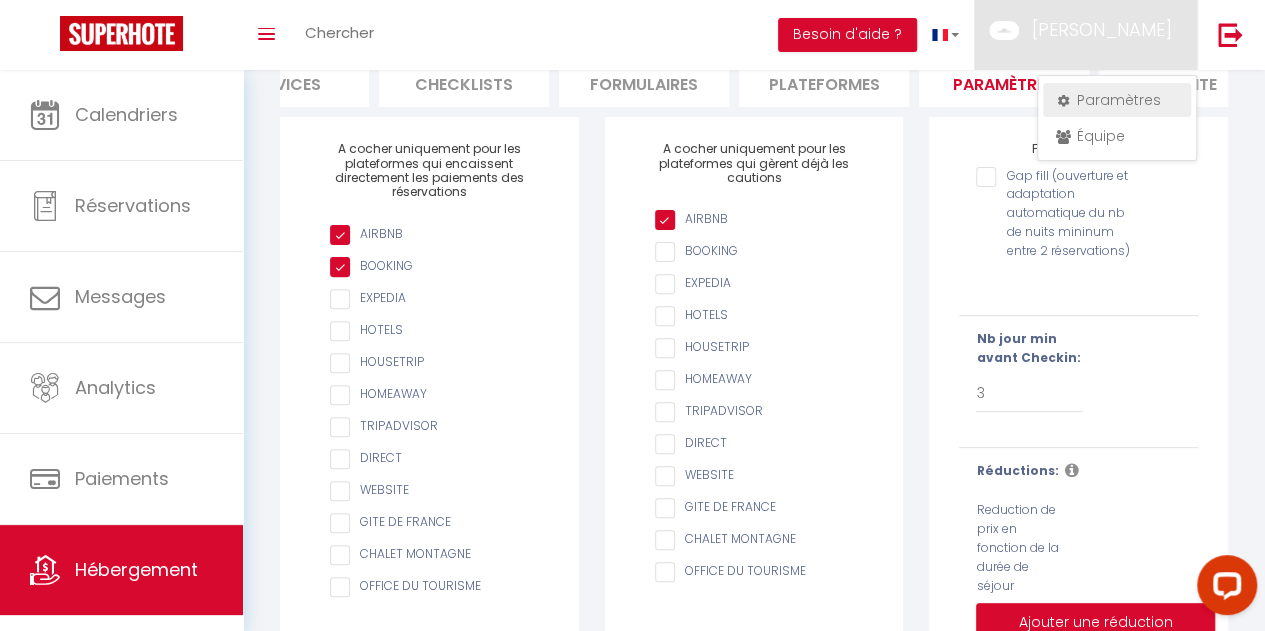 select on "fr" 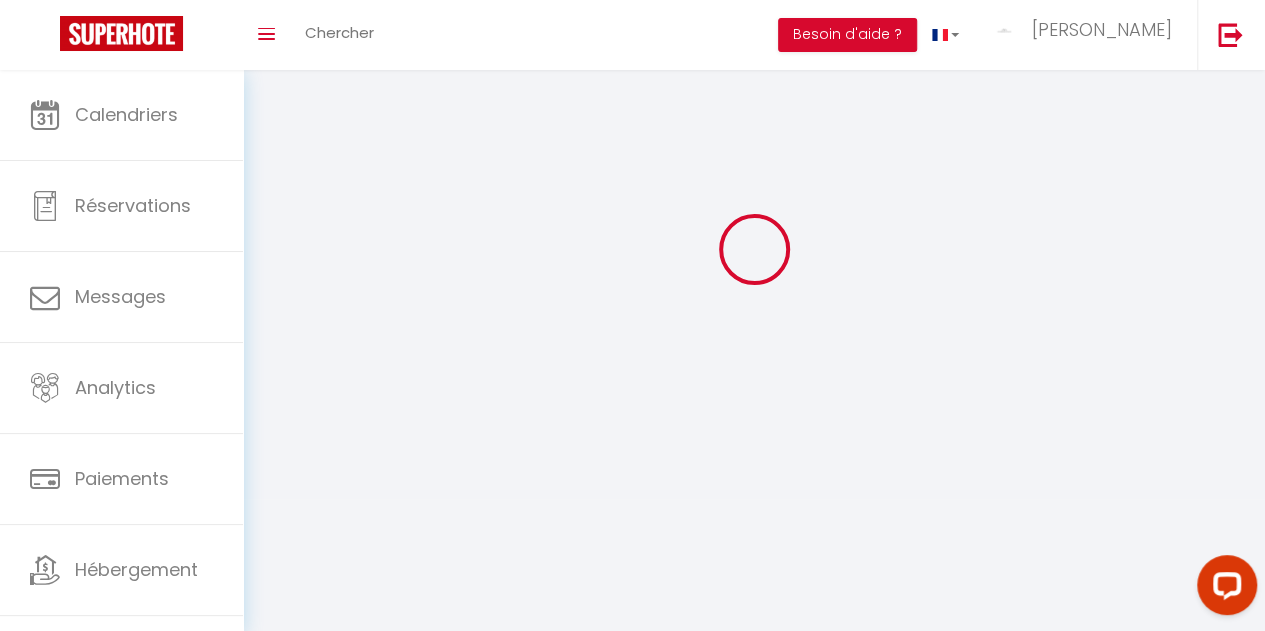 type on "[PERSON_NAME]" 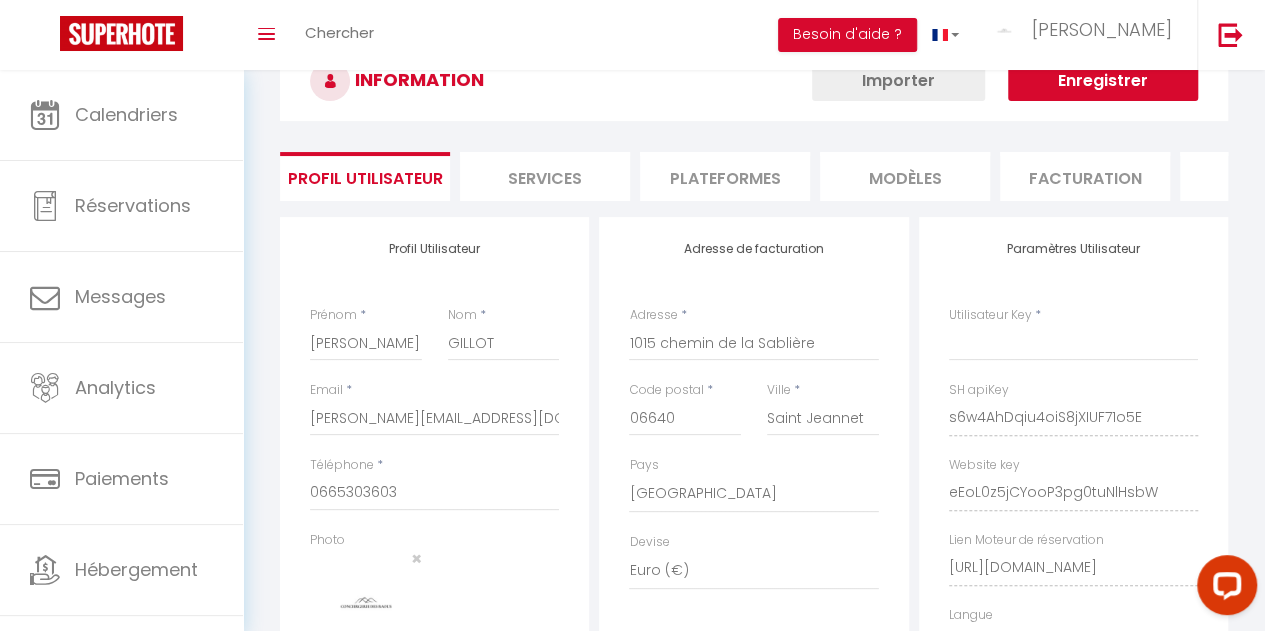 scroll, scrollTop: 1087, scrollLeft: 0, axis: vertical 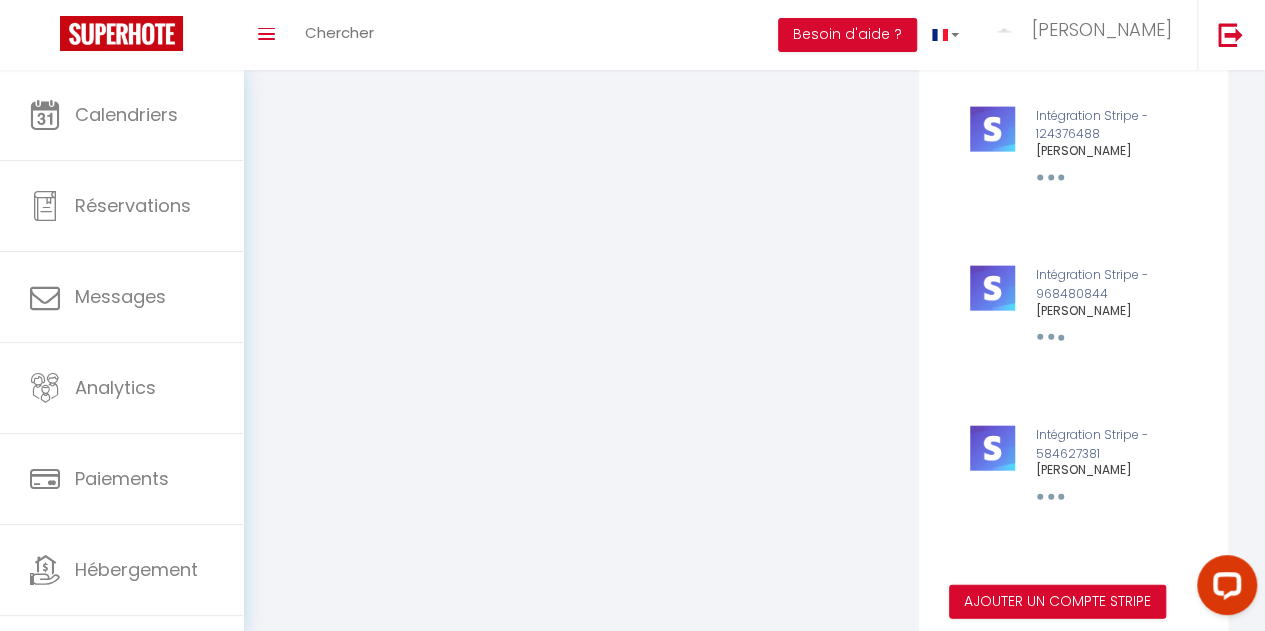 click at bounding box center (1051, -1418) 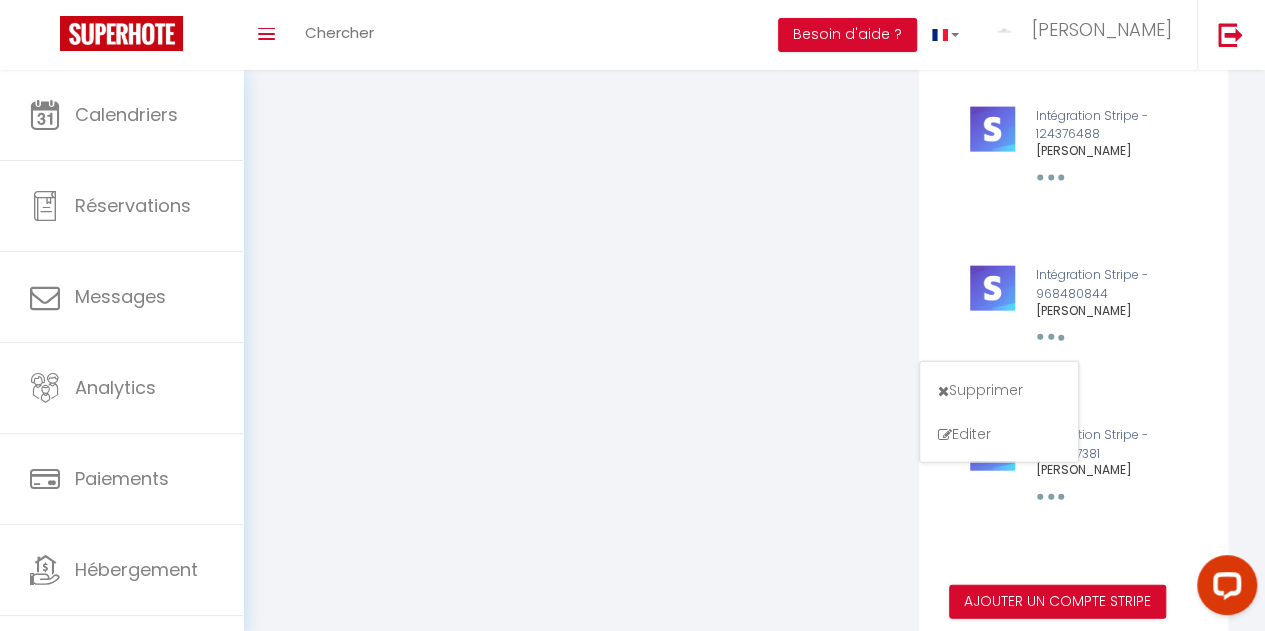 click on "Intégration Stripe - 968480844
[PERSON_NAME]
Editer" at bounding box center [1074, -1444] 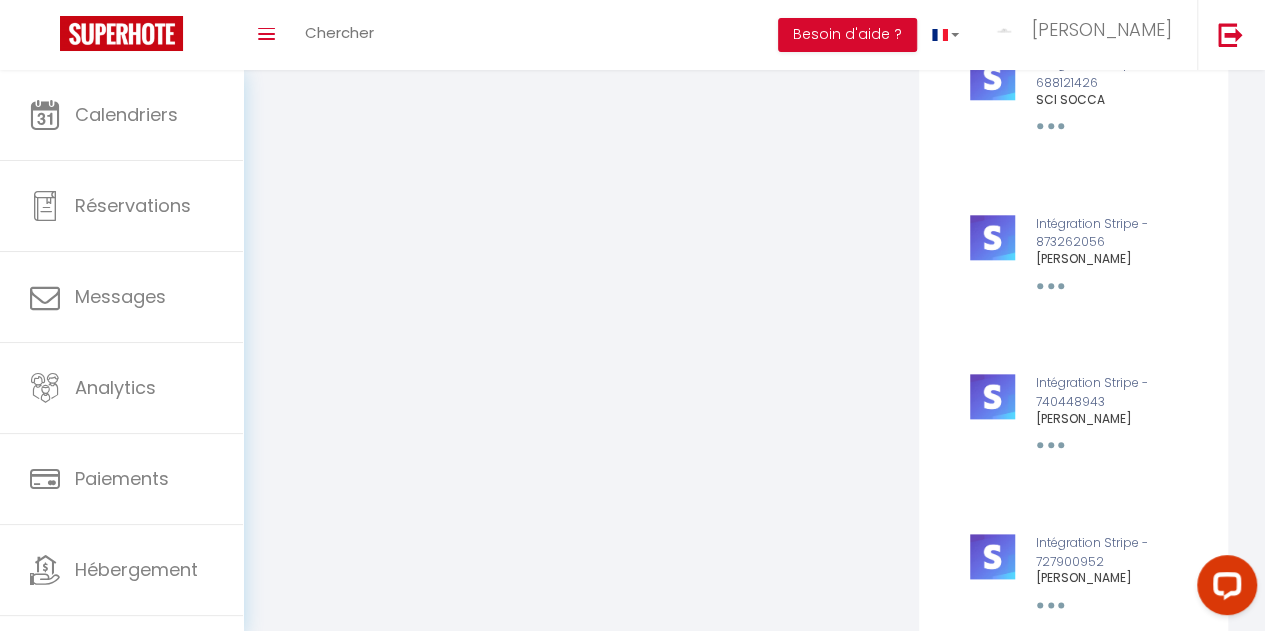scroll, scrollTop: 770, scrollLeft: 0, axis: vertical 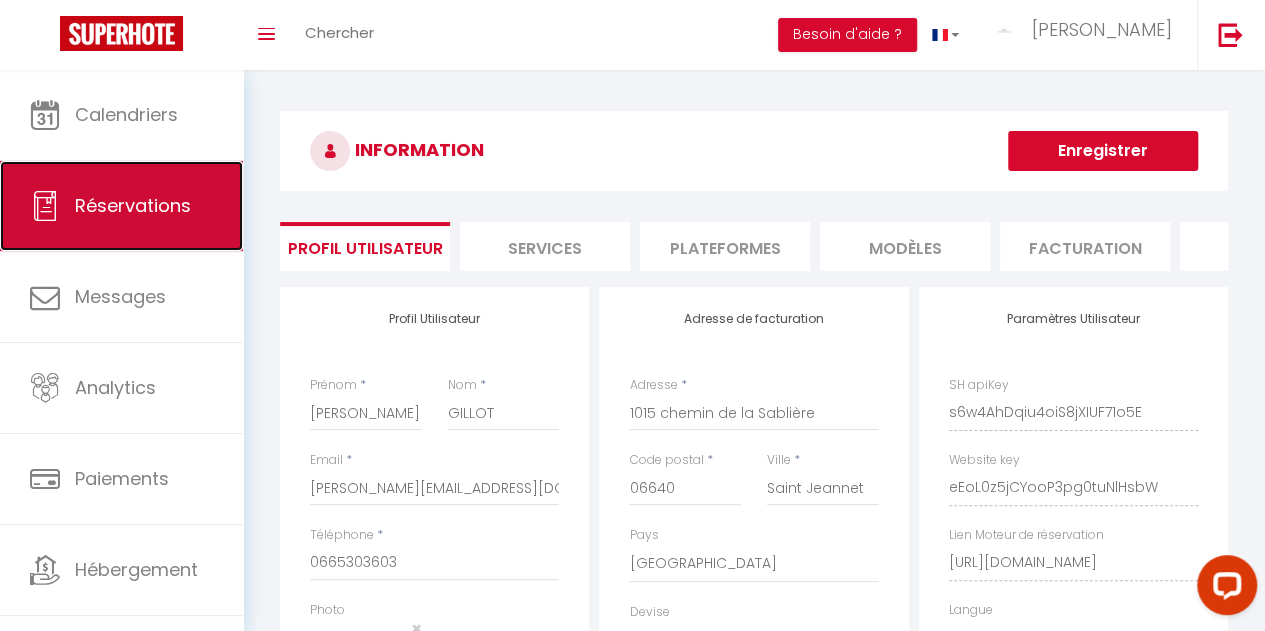 click on "Réservations" at bounding box center [133, 205] 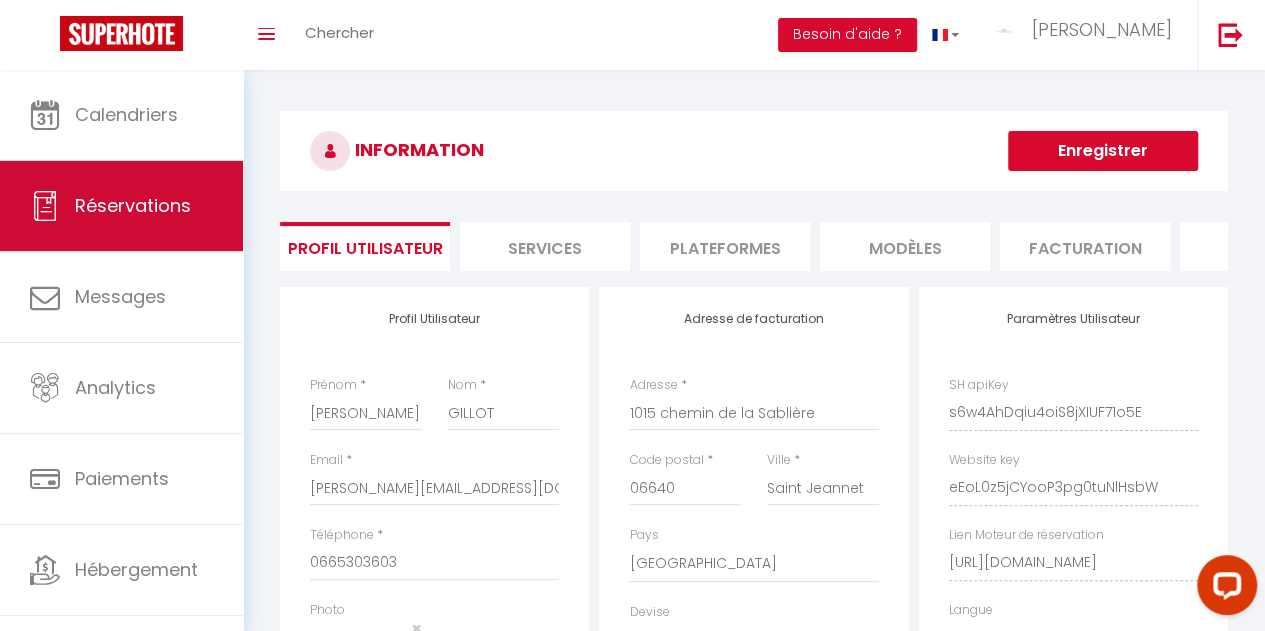 select on "not_cancelled" 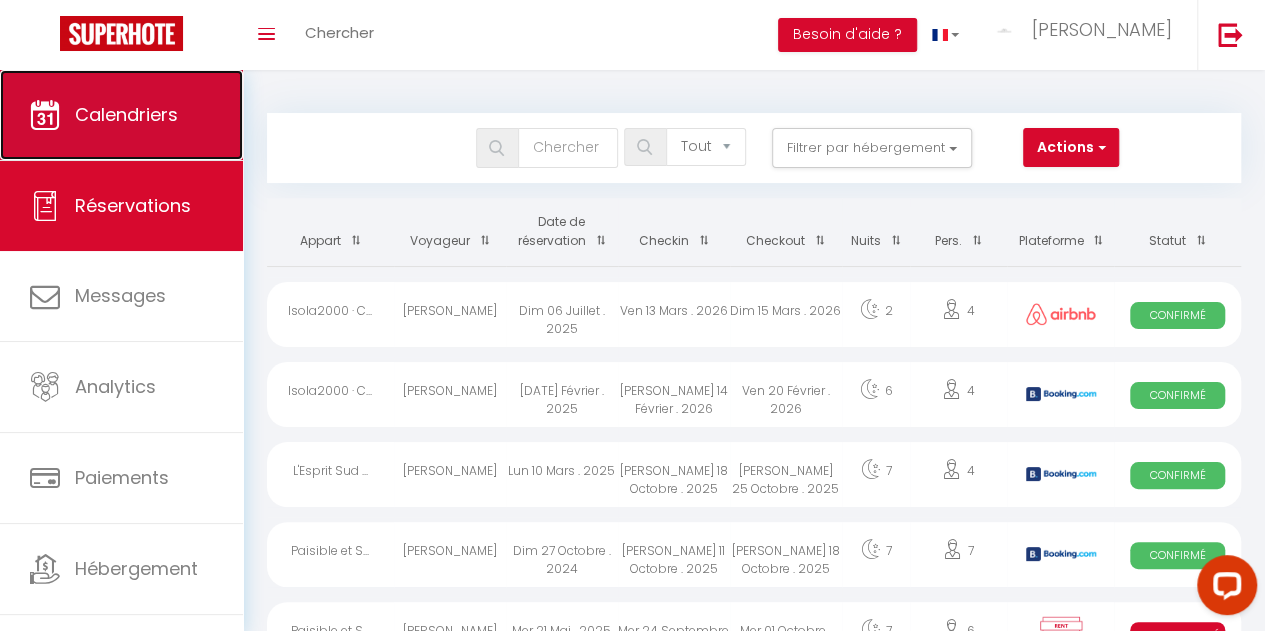 click on "Calendriers" at bounding box center [126, 114] 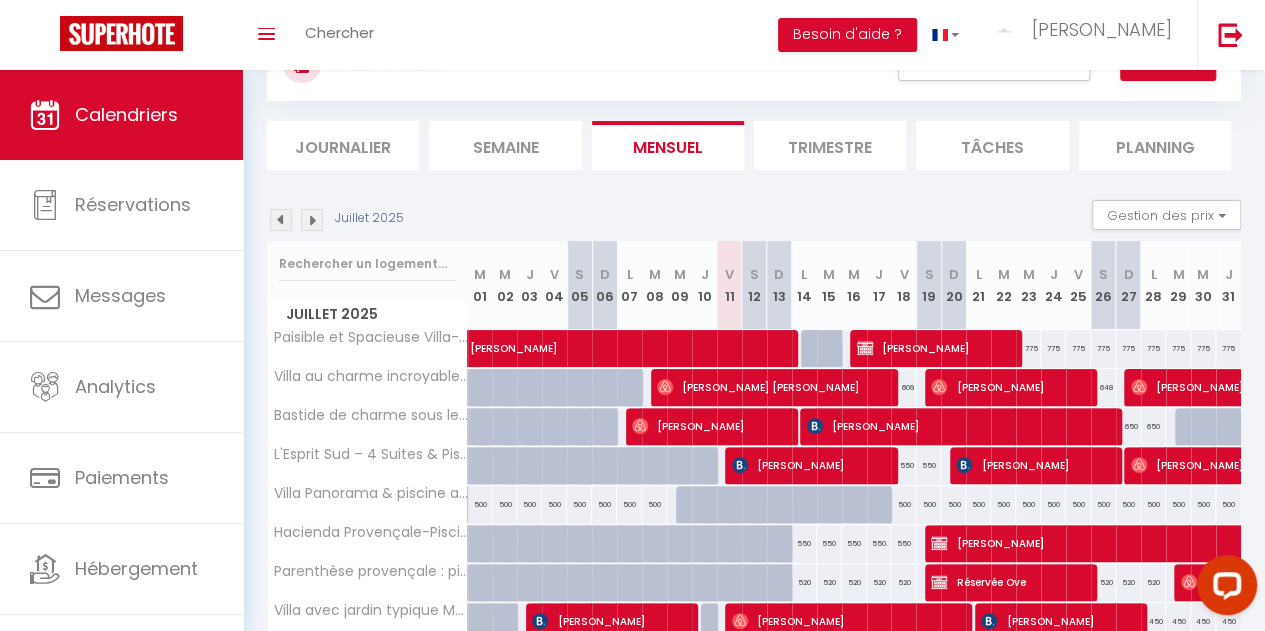 scroll, scrollTop: 200, scrollLeft: 0, axis: vertical 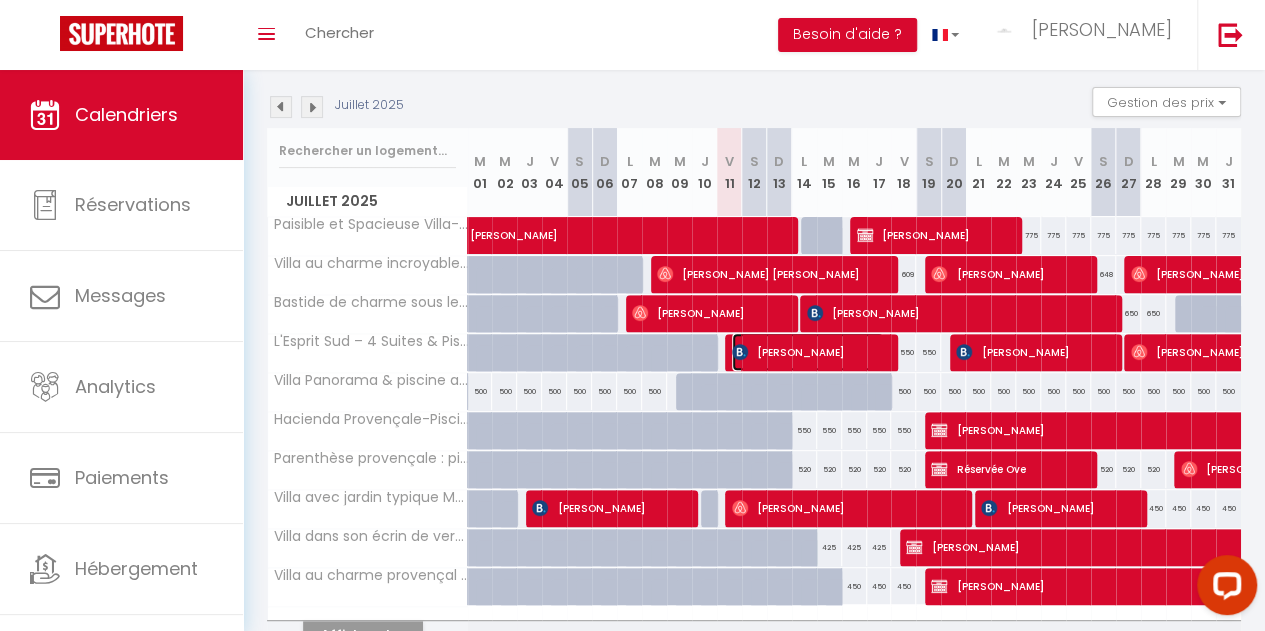 click on "[PERSON_NAME]" at bounding box center [808, 352] 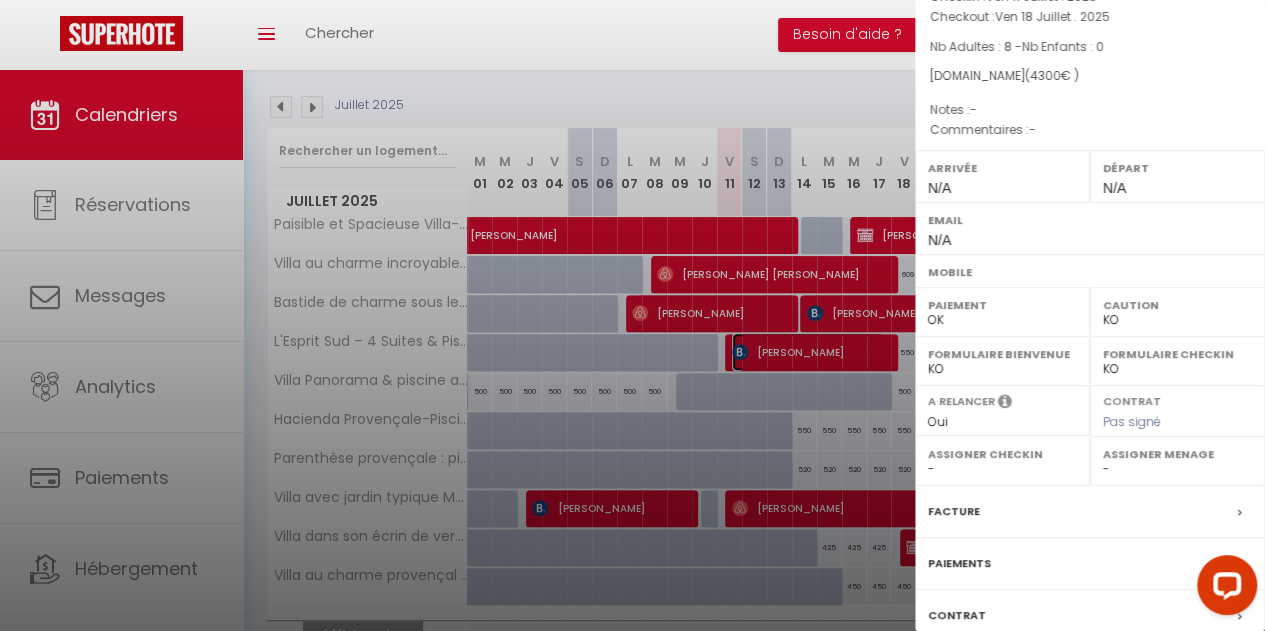 scroll, scrollTop: 296, scrollLeft: 0, axis: vertical 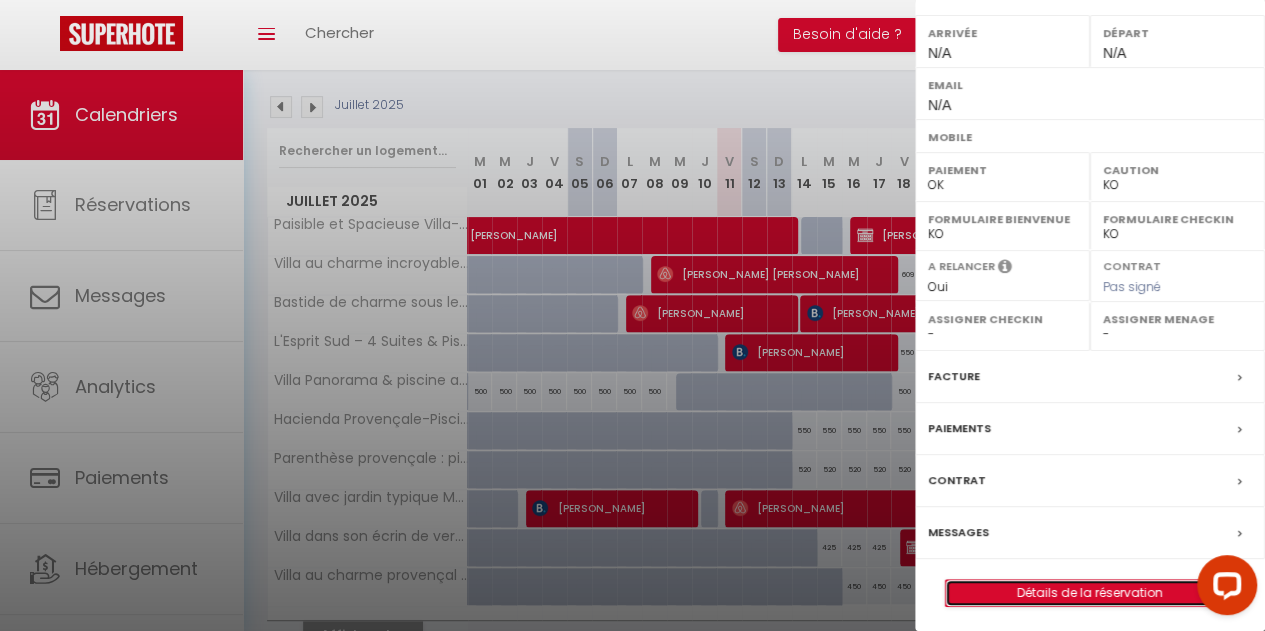click on "Détails de la réservation" at bounding box center [1090, 593] 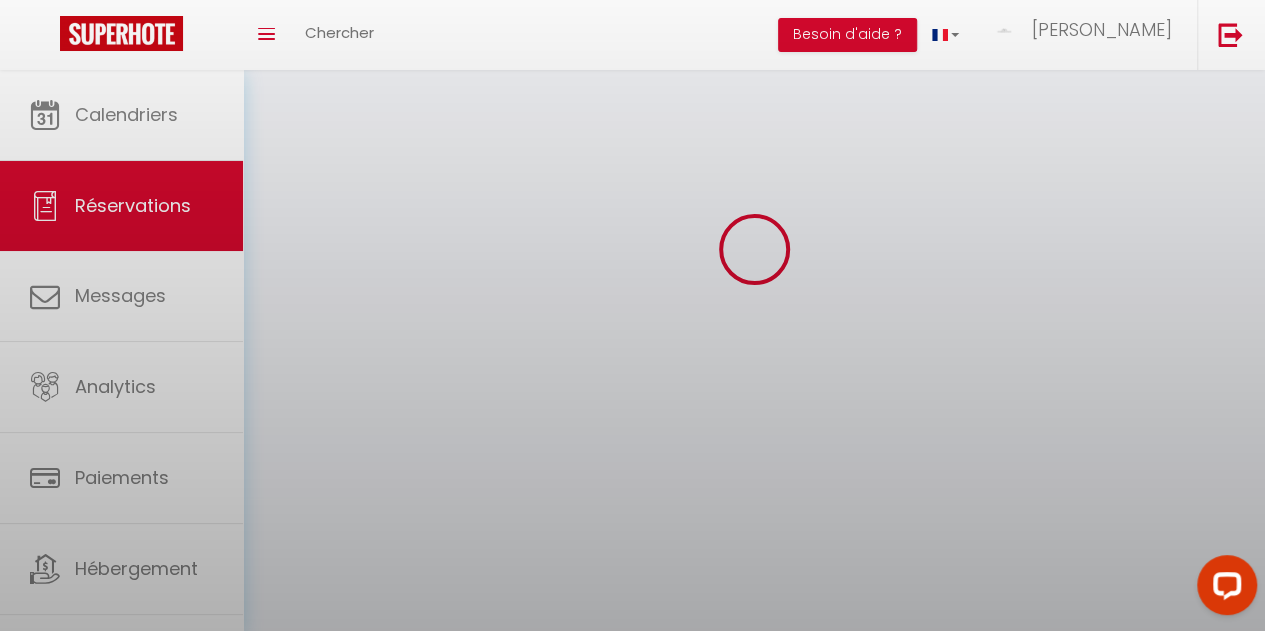 scroll, scrollTop: 0, scrollLeft: 0, axis: both 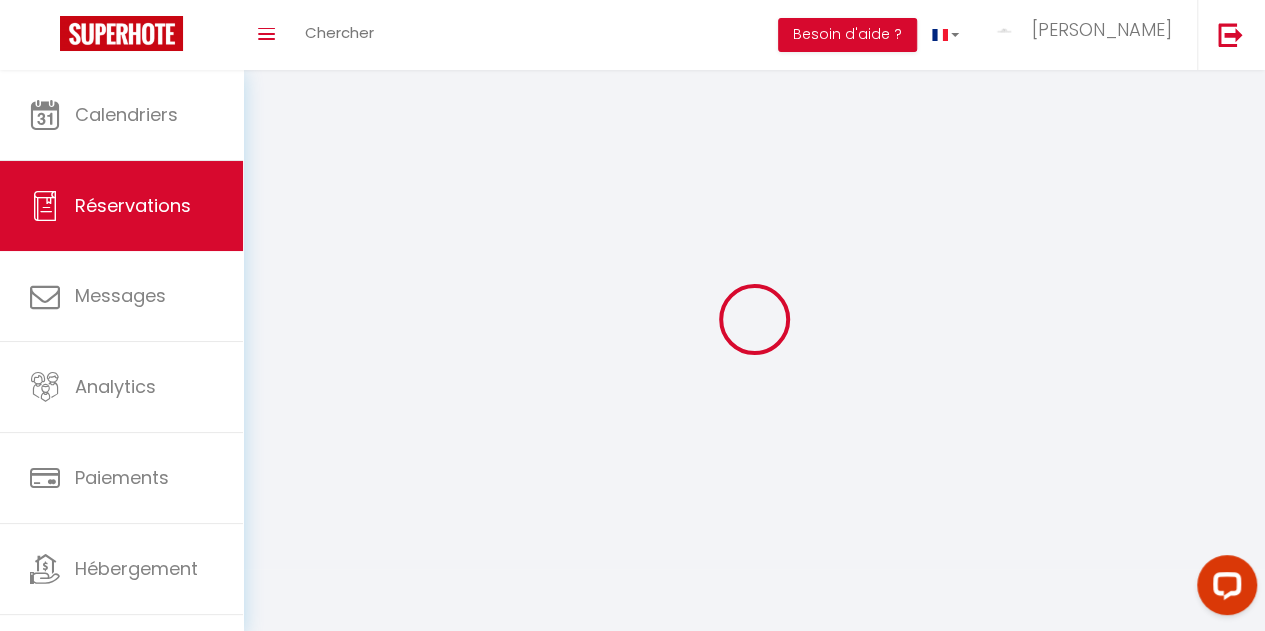 type on "[PERSON_NAME]" 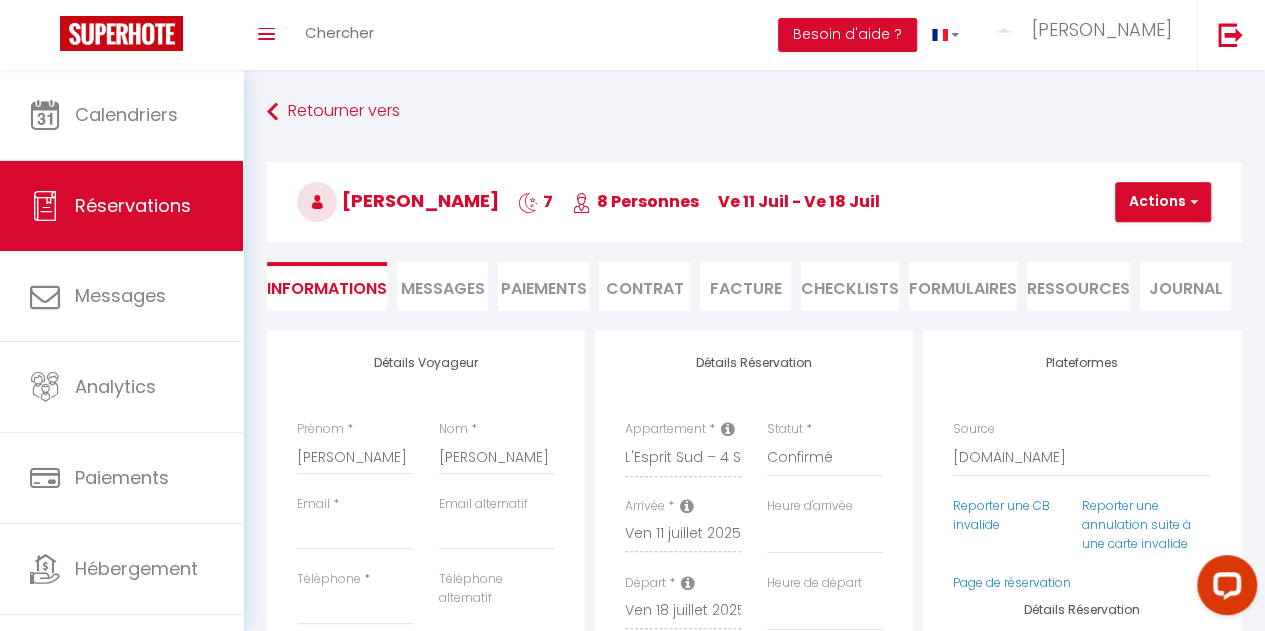 select 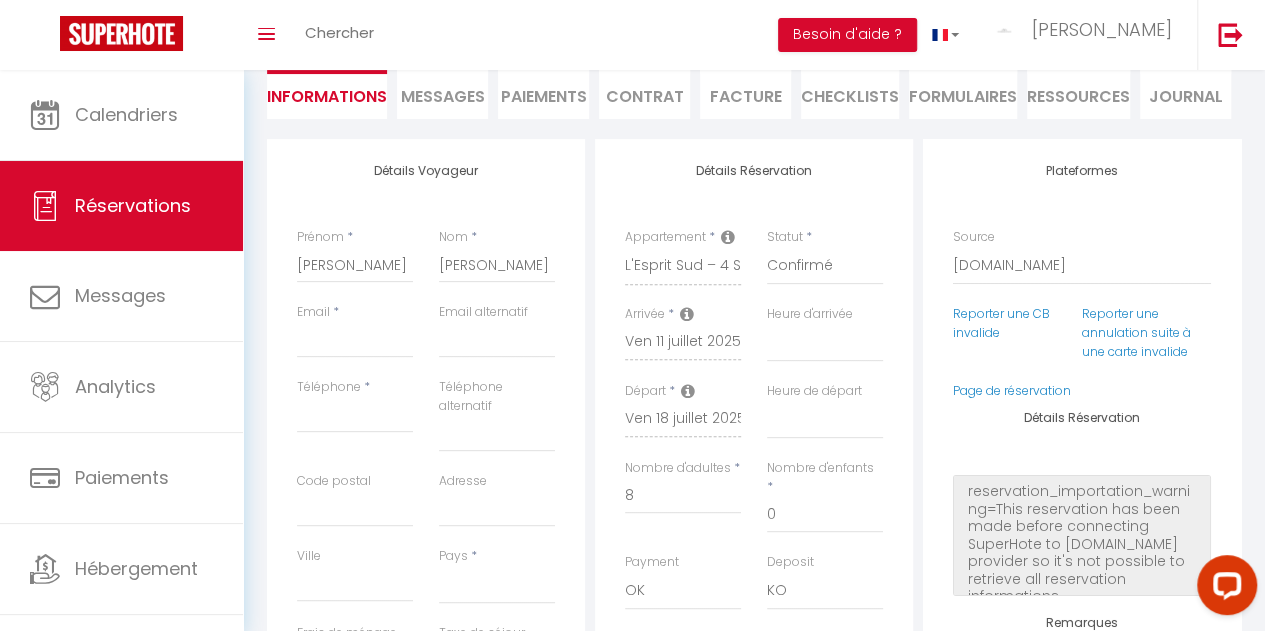 scroll, scrollTop: 200, scrollLeft: 0, axis: vertical 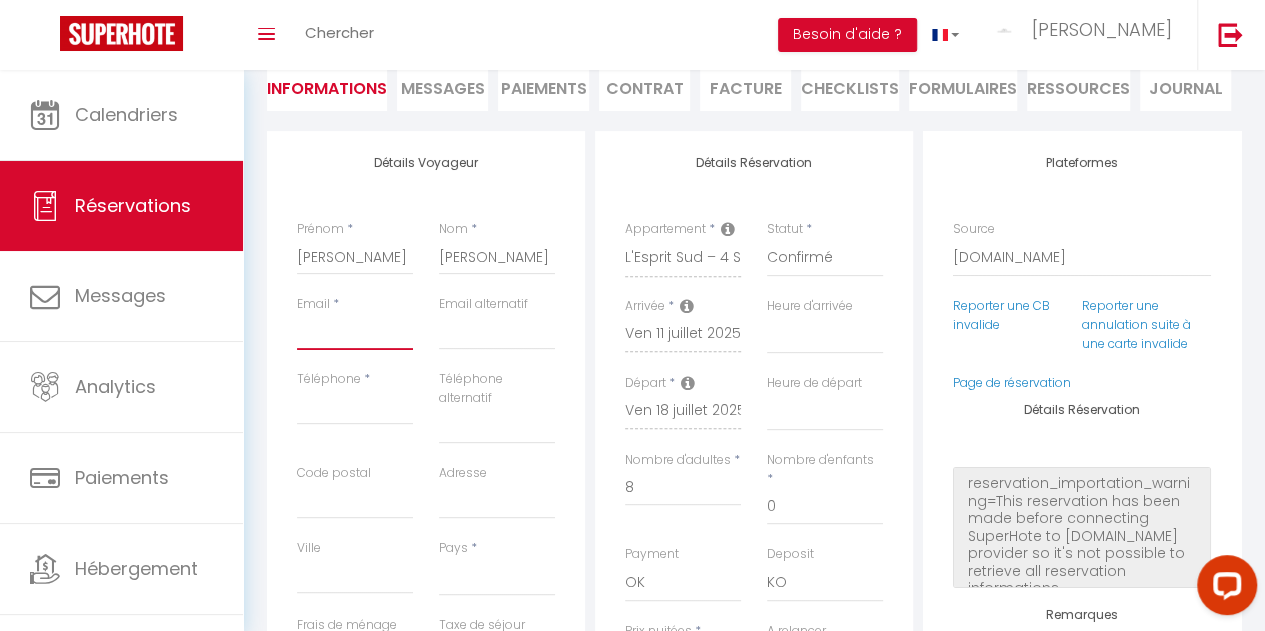 click on "Email client" at bounding box center (355, 332) 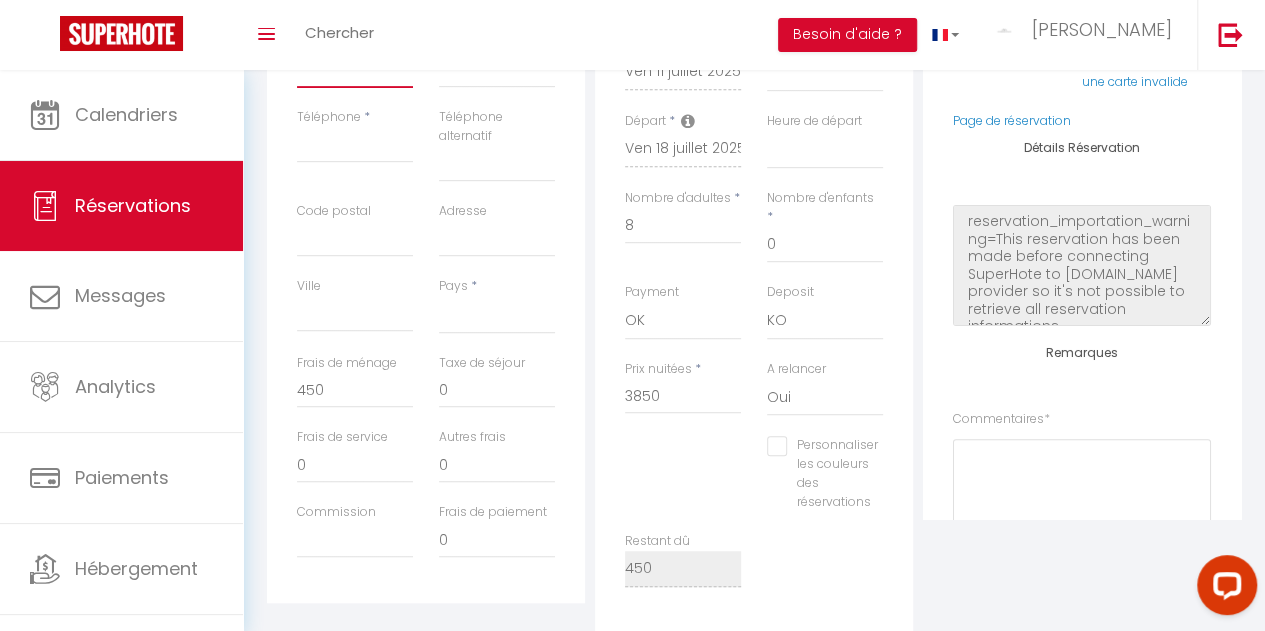scroll, scrollTop: 500, scrollLeft: 0, axis: vertical 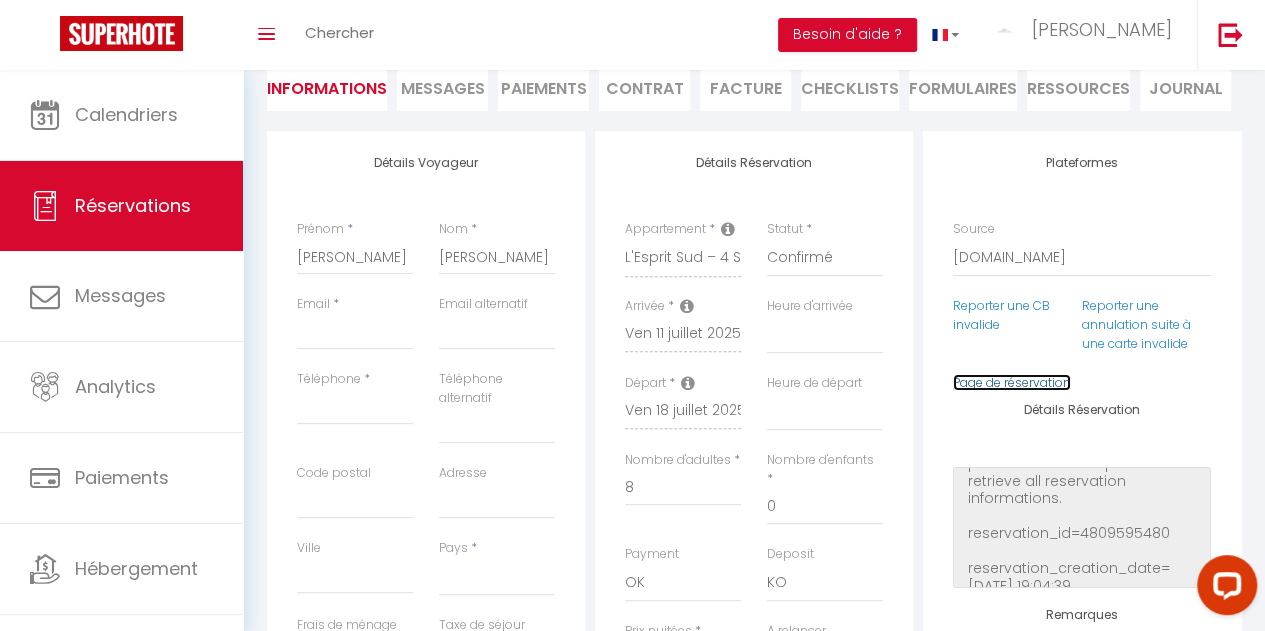 click on "Page de réservation" at bounding box center [1012, 382] 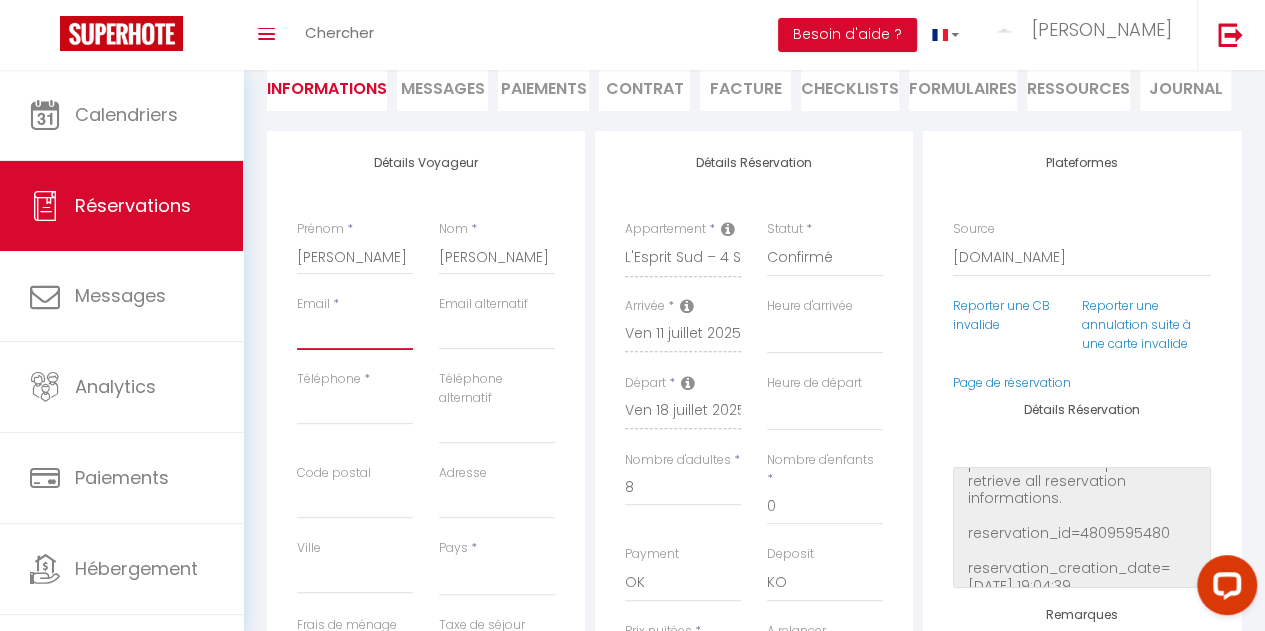 click on "Email client" at bounding box center [355, 332] 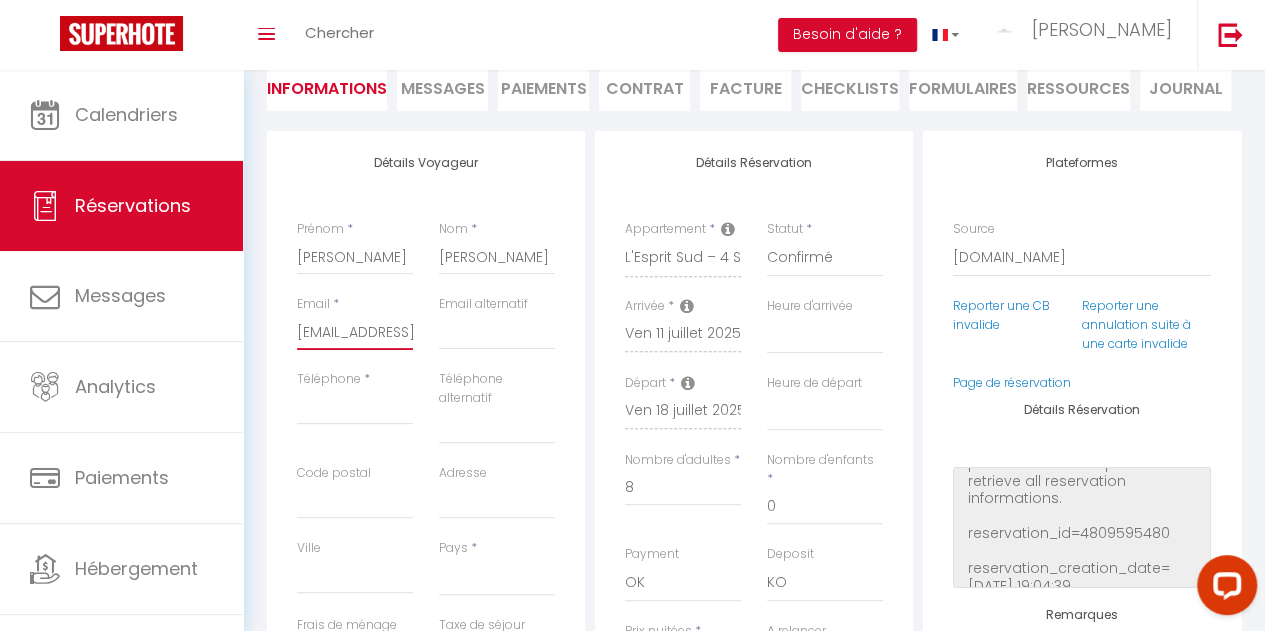 scroll, scrollTop: 0, scrollLeft: 116, axis: horizontal 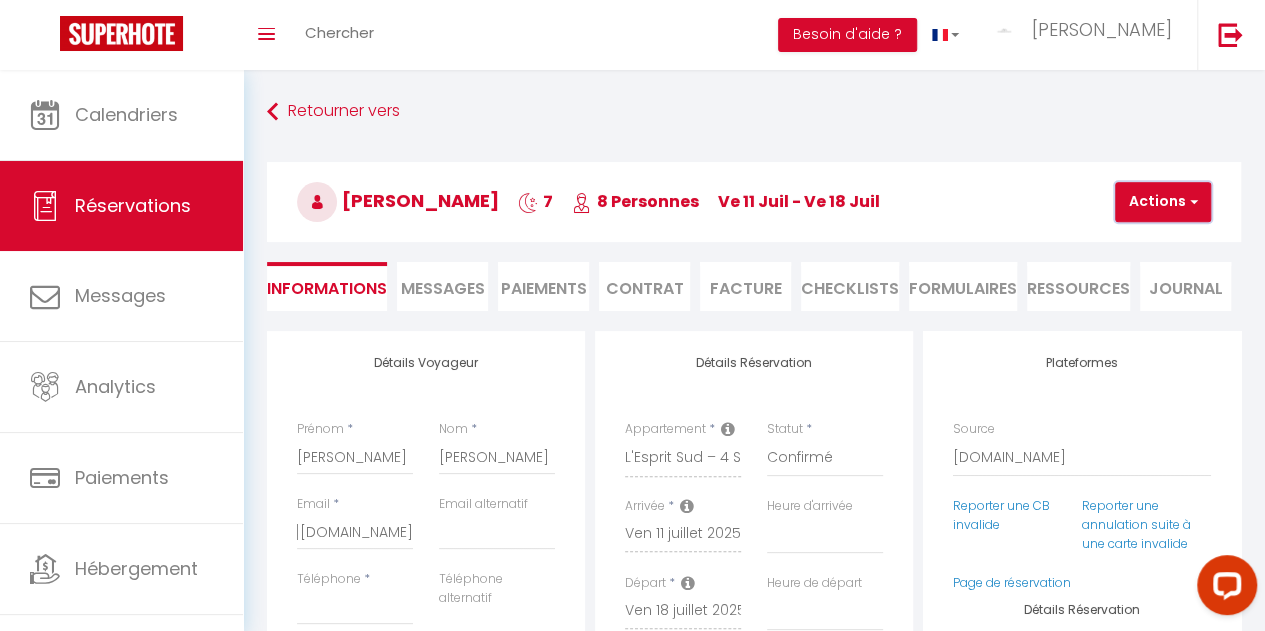 click on "Actions" at bounding box center (1163, 202) 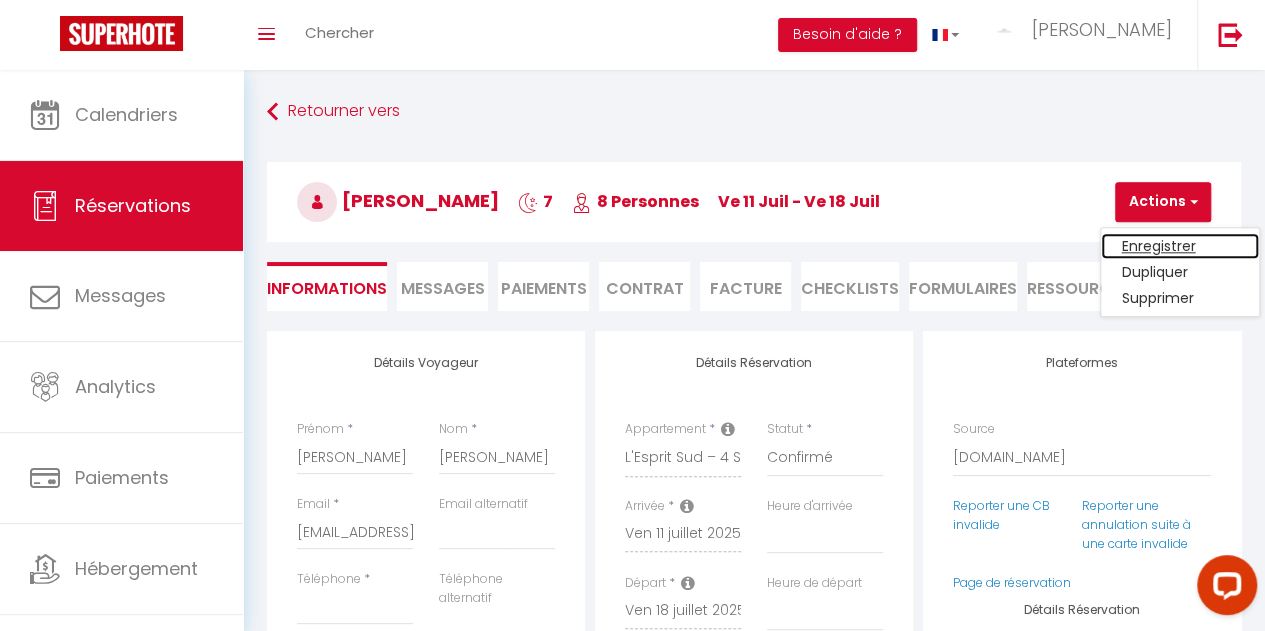 click on "Enregistrer" at bounding box center (1180, 246) 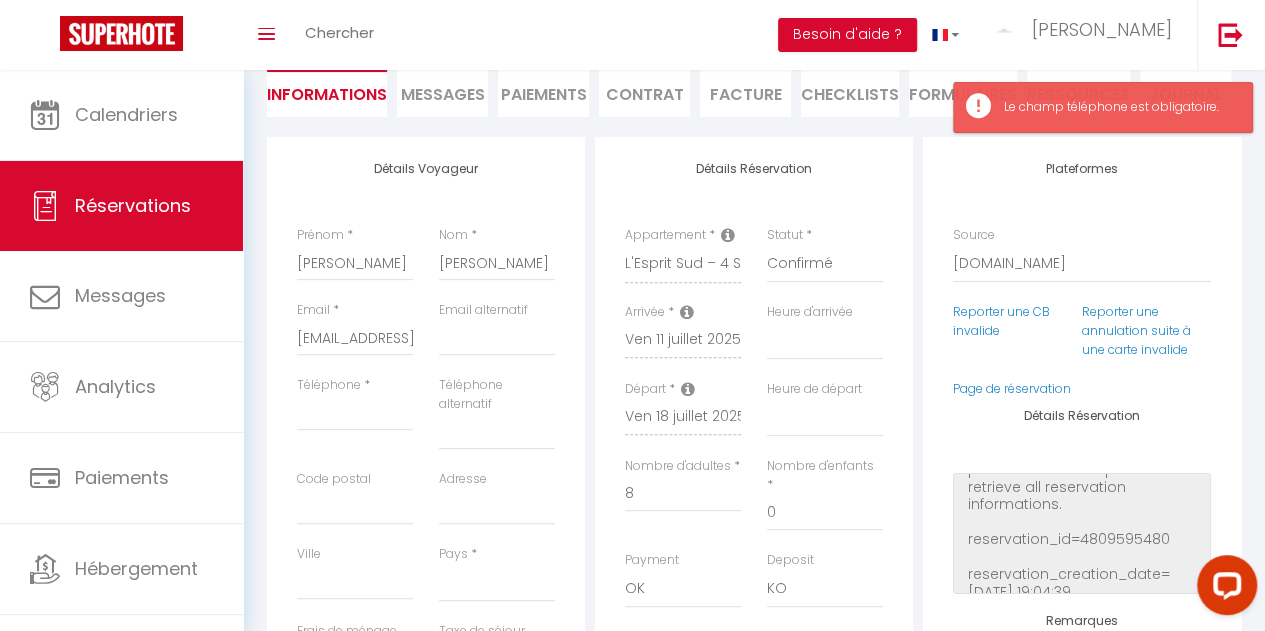 scroll, scrollTop: 200, scrollLeft: 0, axis: vertical 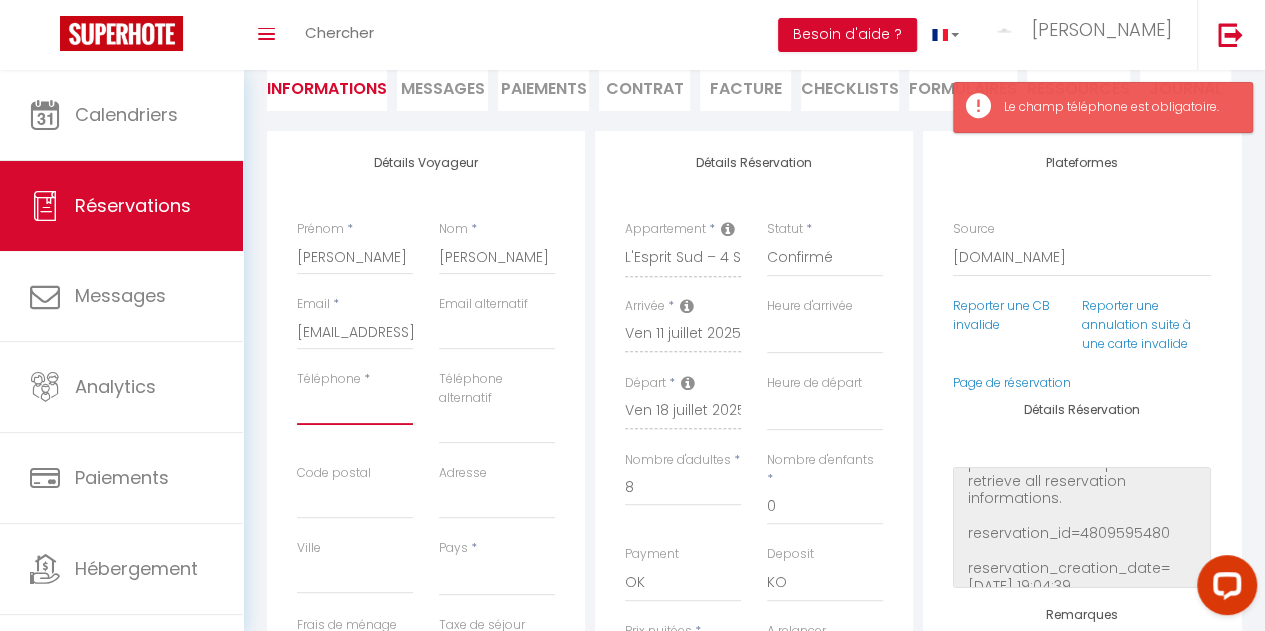 click on "Téléphone" at bounding box center [355, 407] 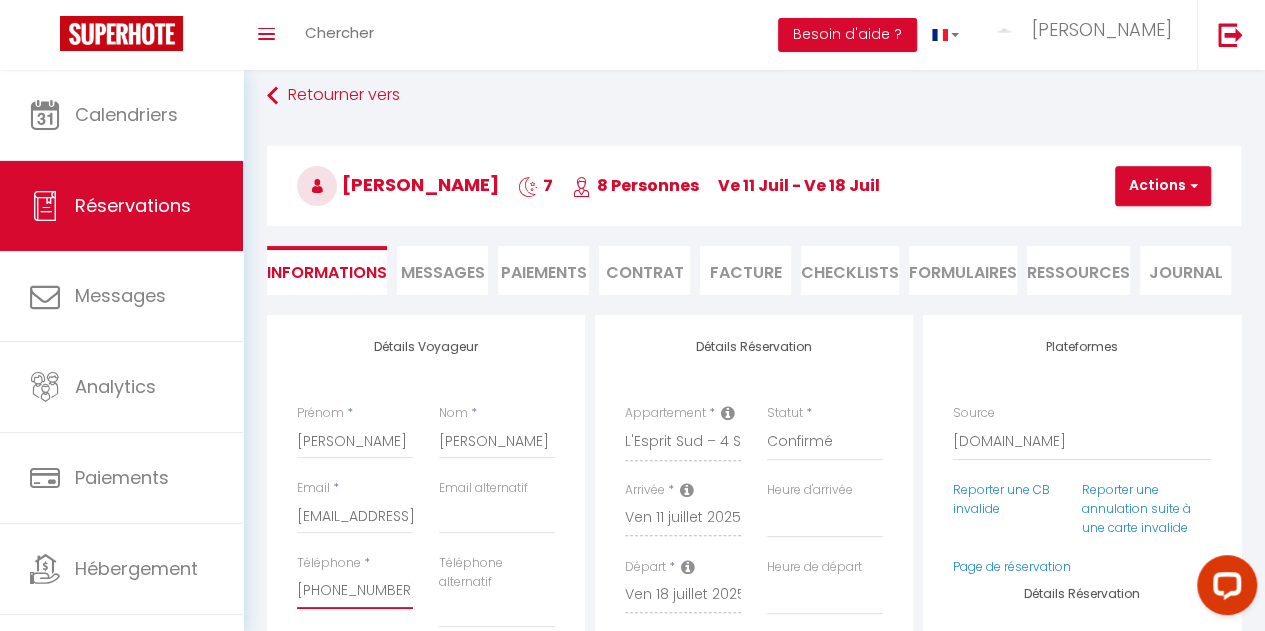 scroll, scrollTop: 0, scrollLeft: 0, axis: both 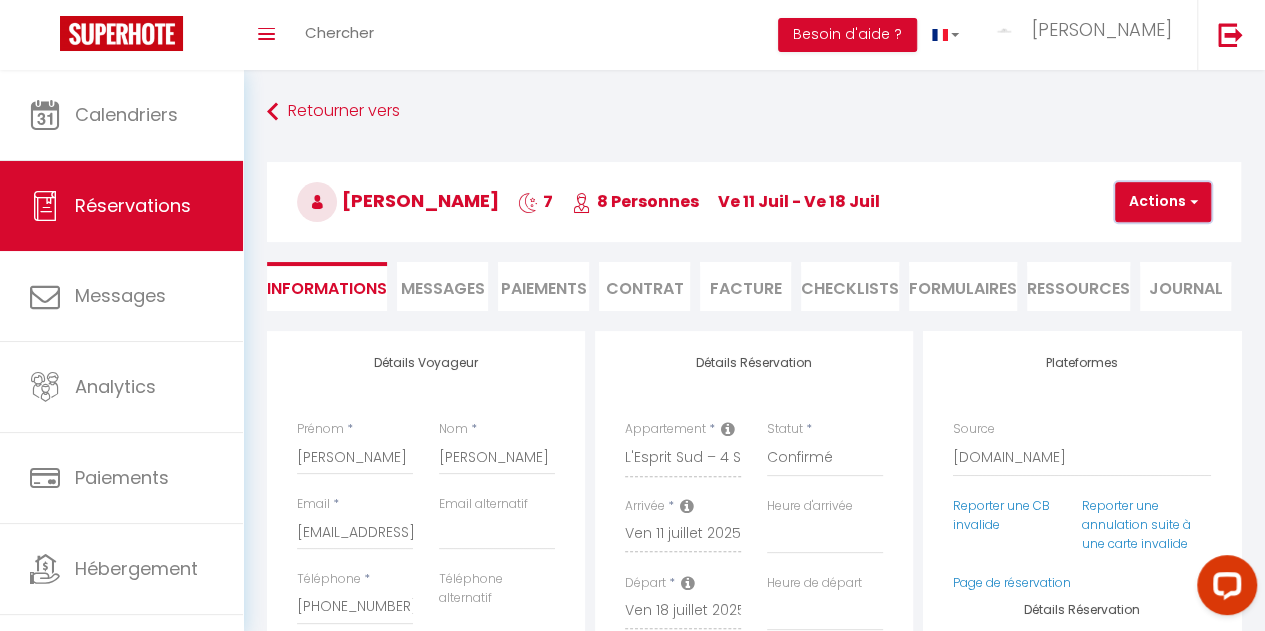 click on "Actions" at bounding box center [1163, 202] 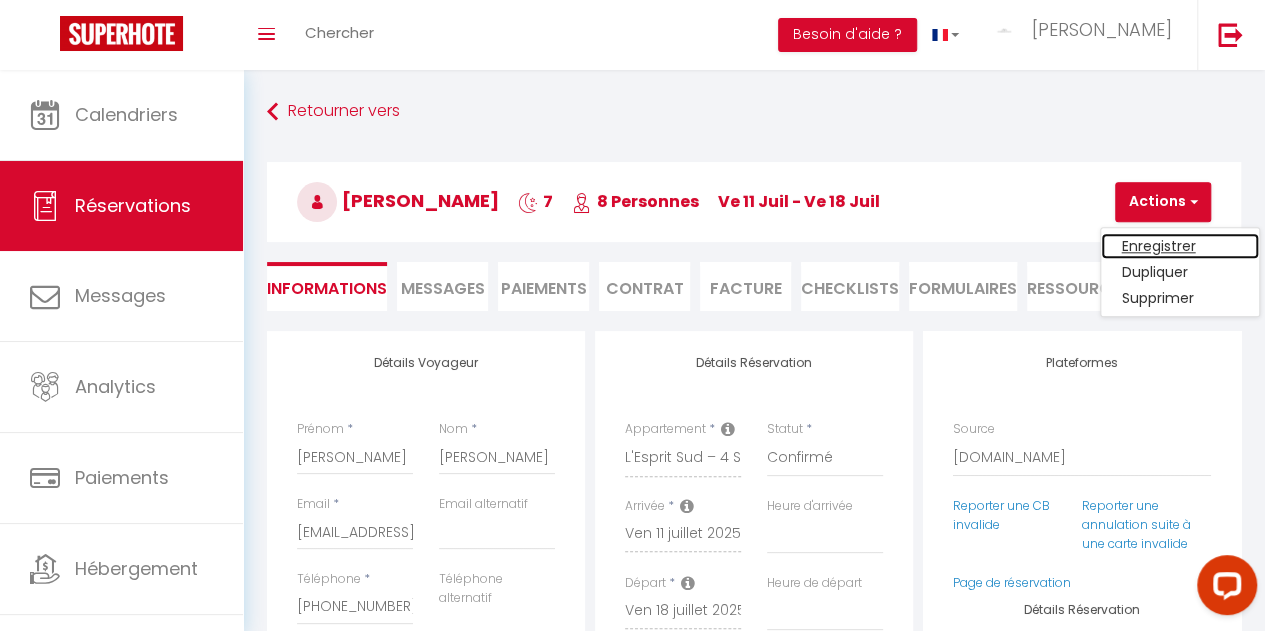 click on "Enregistrer" at bounding box center [1180, 246] 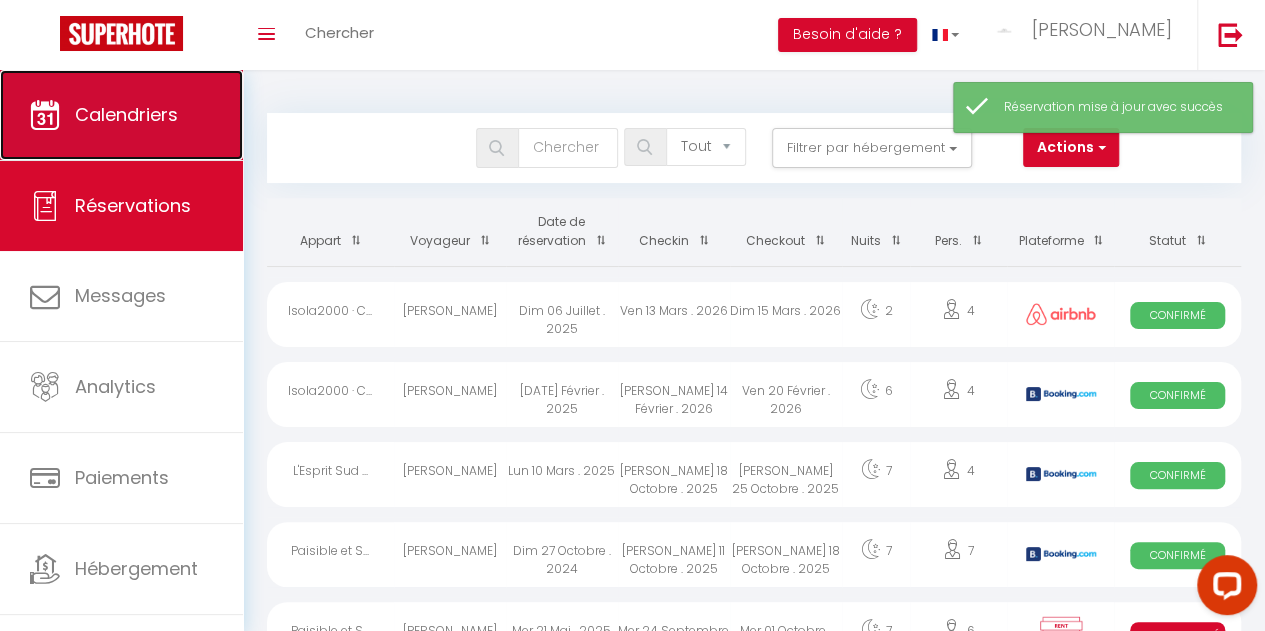 click on "Calendriers" at bounding box center [126, 114] 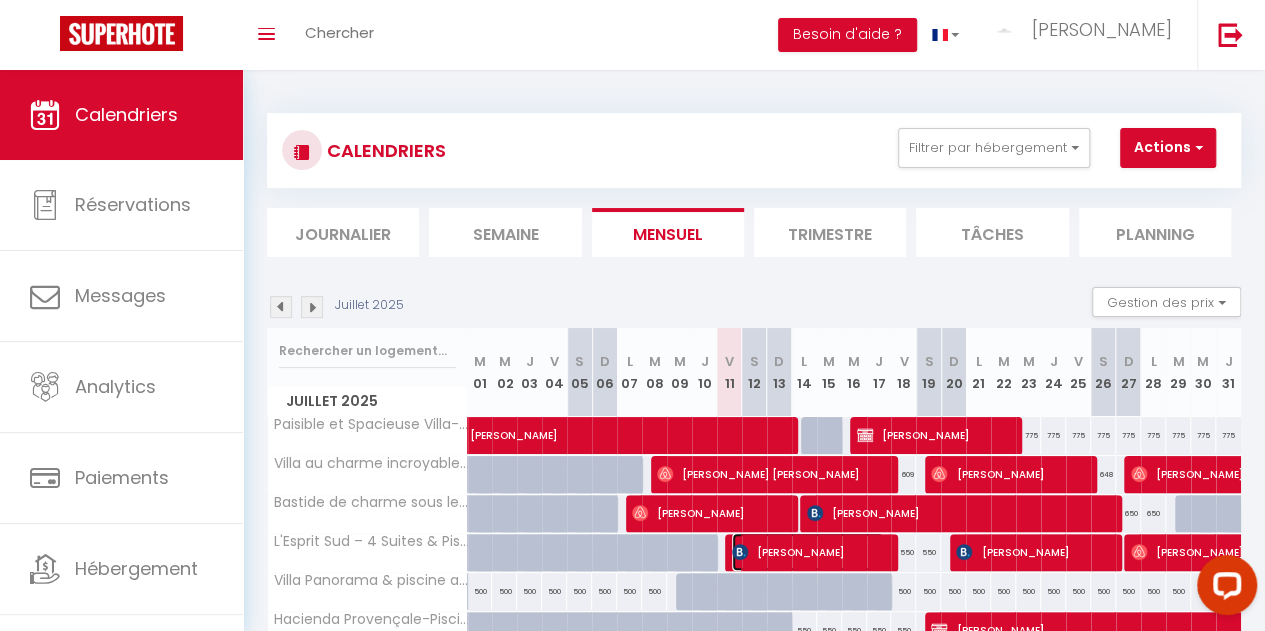 click on "[PERSON_NAME]" at bounding box center [808, 552] 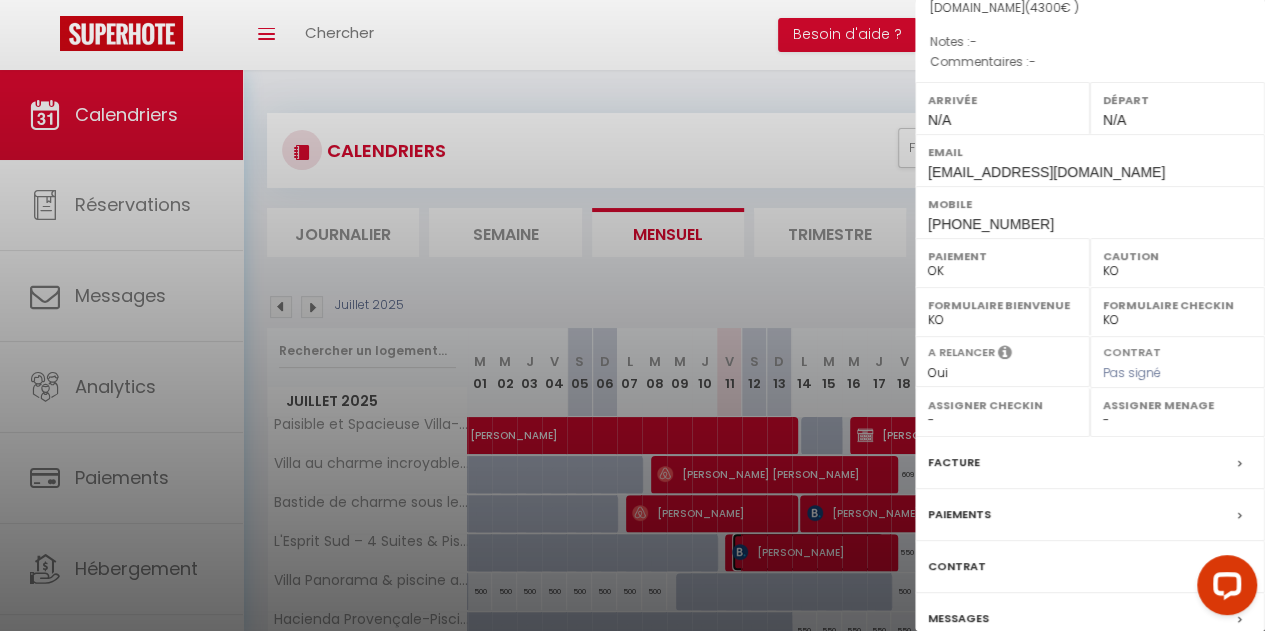 scroll, scrollTop: 316, scrollLeft: 0, axis: vertical 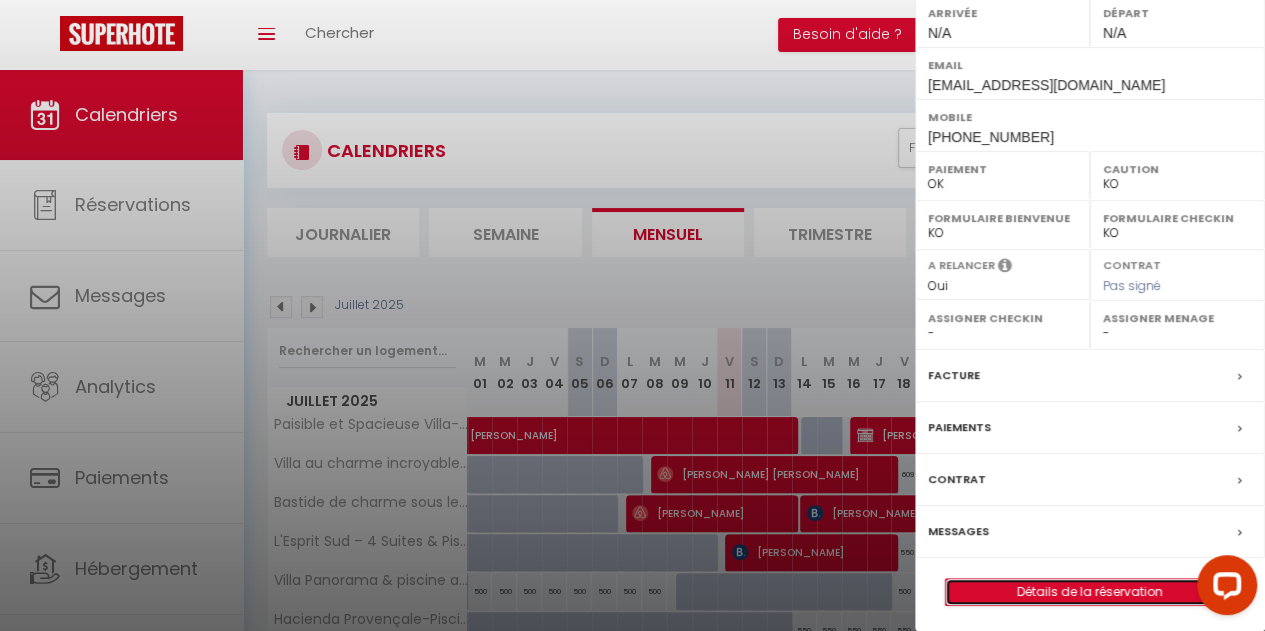 click on "Détails de la réservation" at bounding box center [1090, 592] 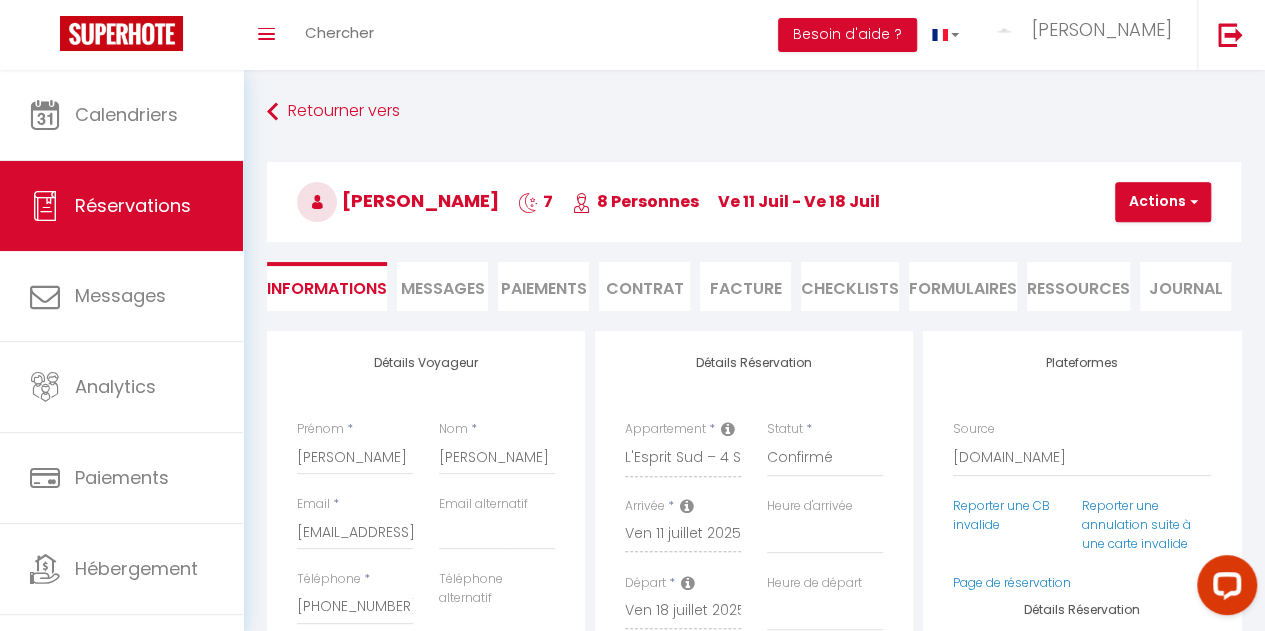 click on "Messages" at bounding box center (443, 288) 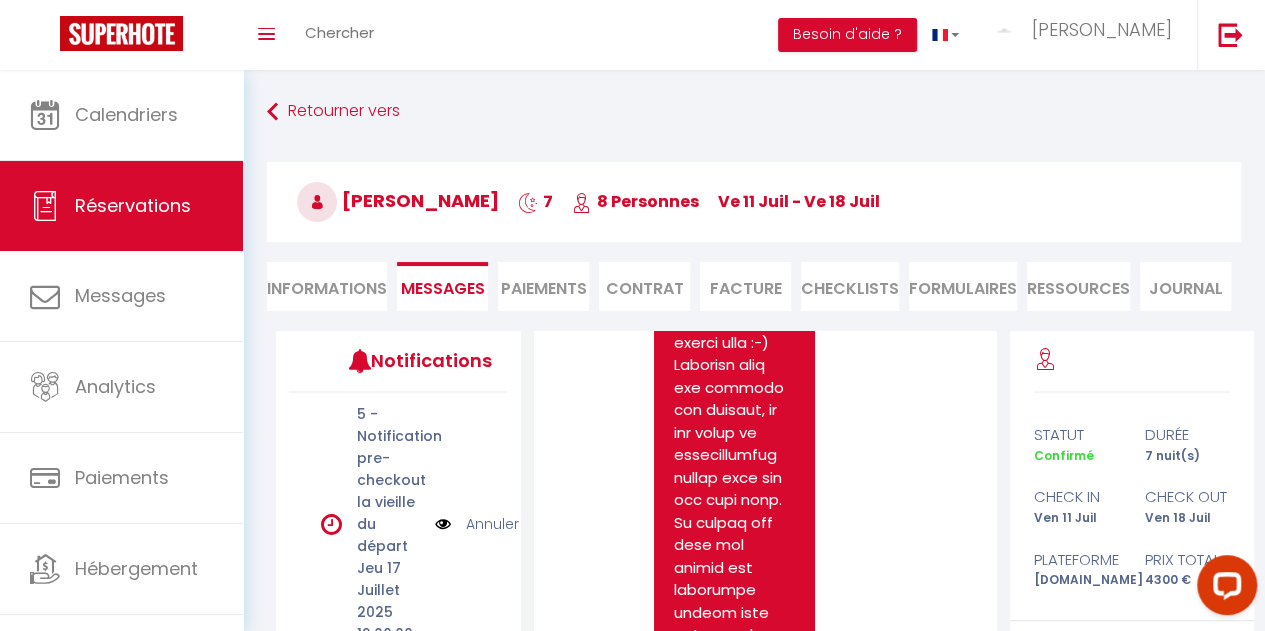 scroll, scrollTop: 1100, scrollLeft: 0, axis: vertical 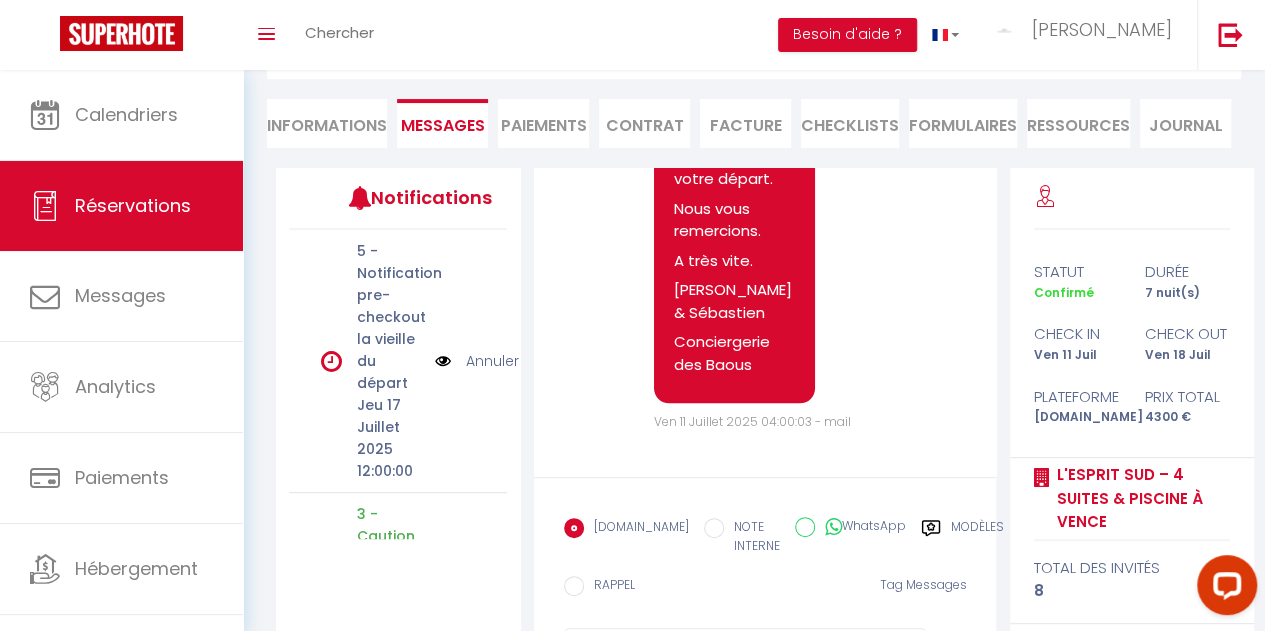 click on "Modèles" at bounding box center (962, 542) 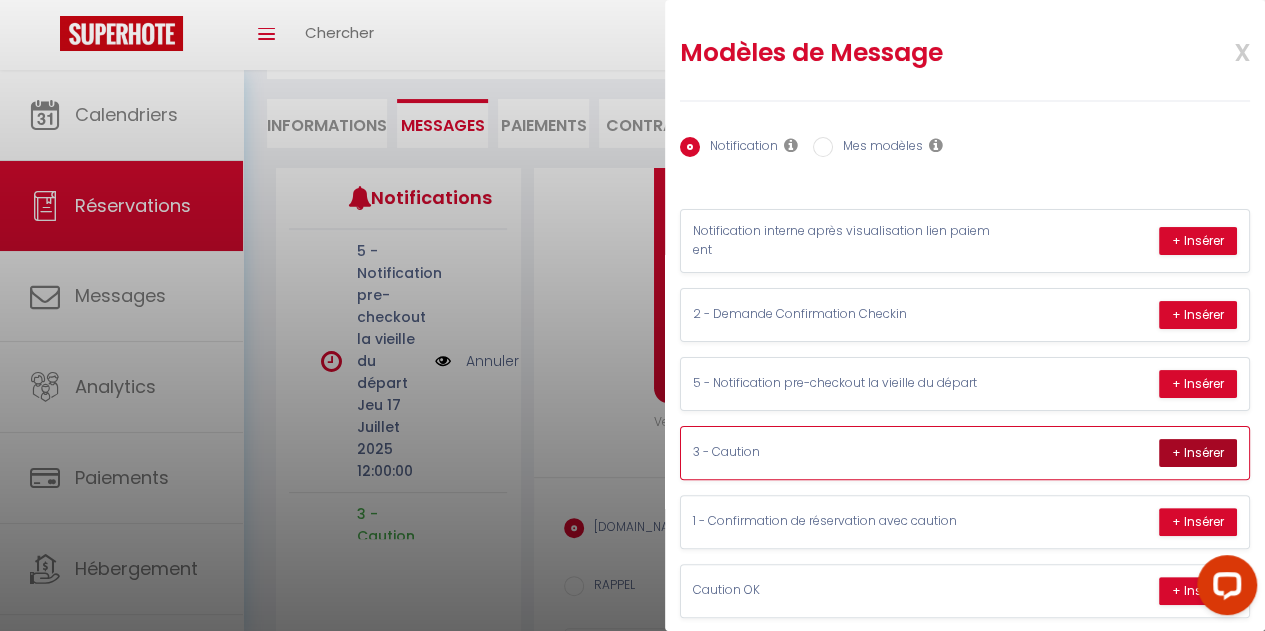 click on "+ Insérer" at bounding box center (1198, 453) 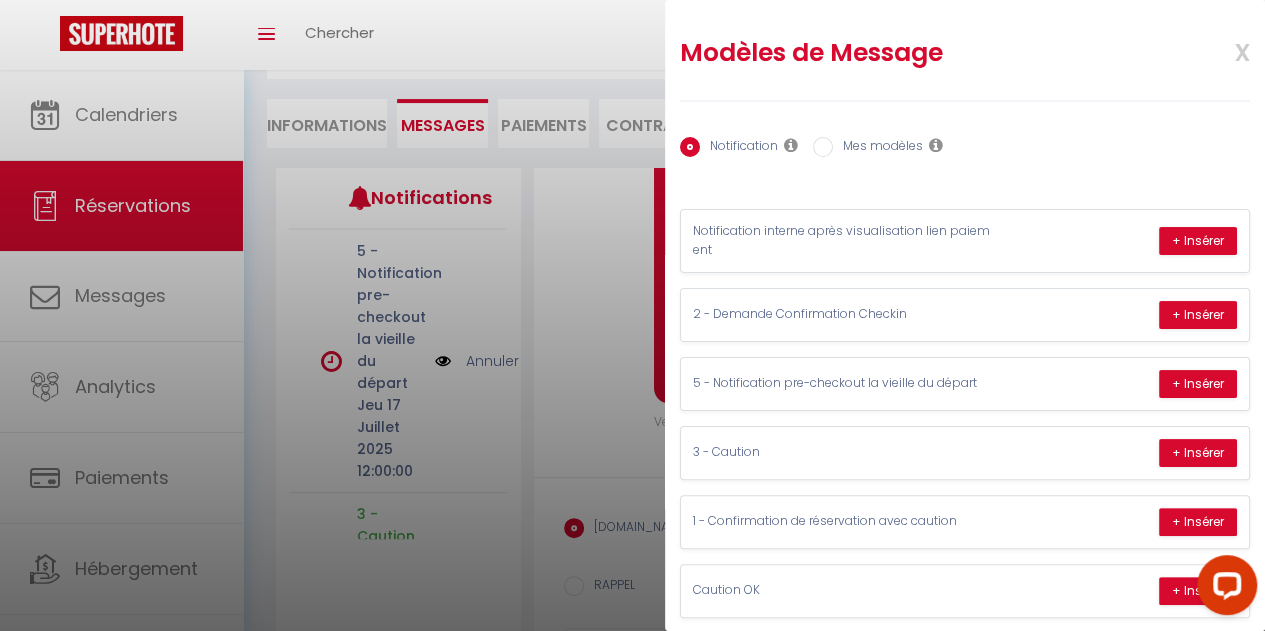 scroll, scrollTop: 267, scrollLeft: 0, axis: vertical 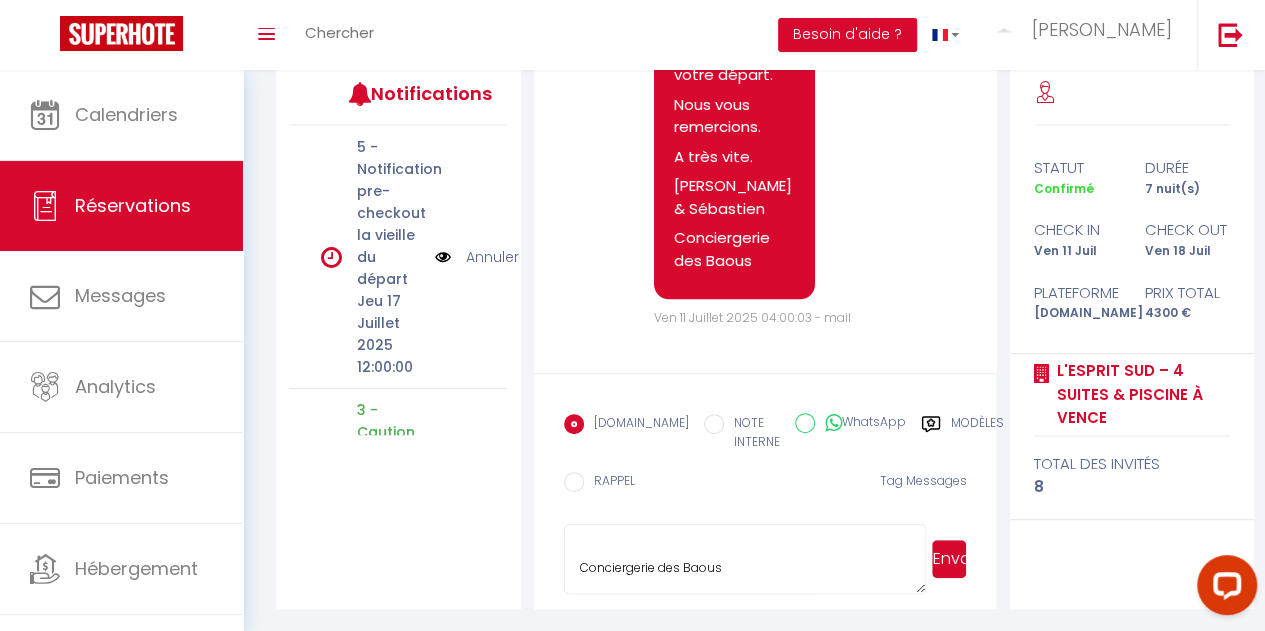 click on "Envoyer" at bounding box center (949, 559) 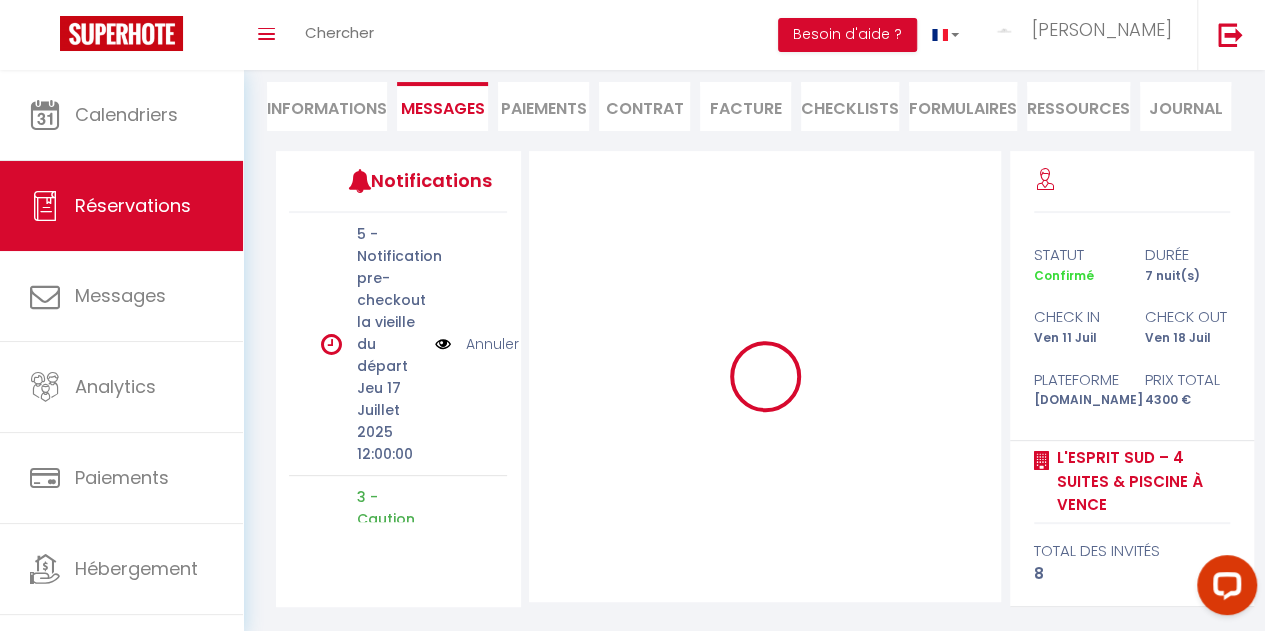 scroll, scrollTop: 179, scrollLeft: 0, axis: vertical 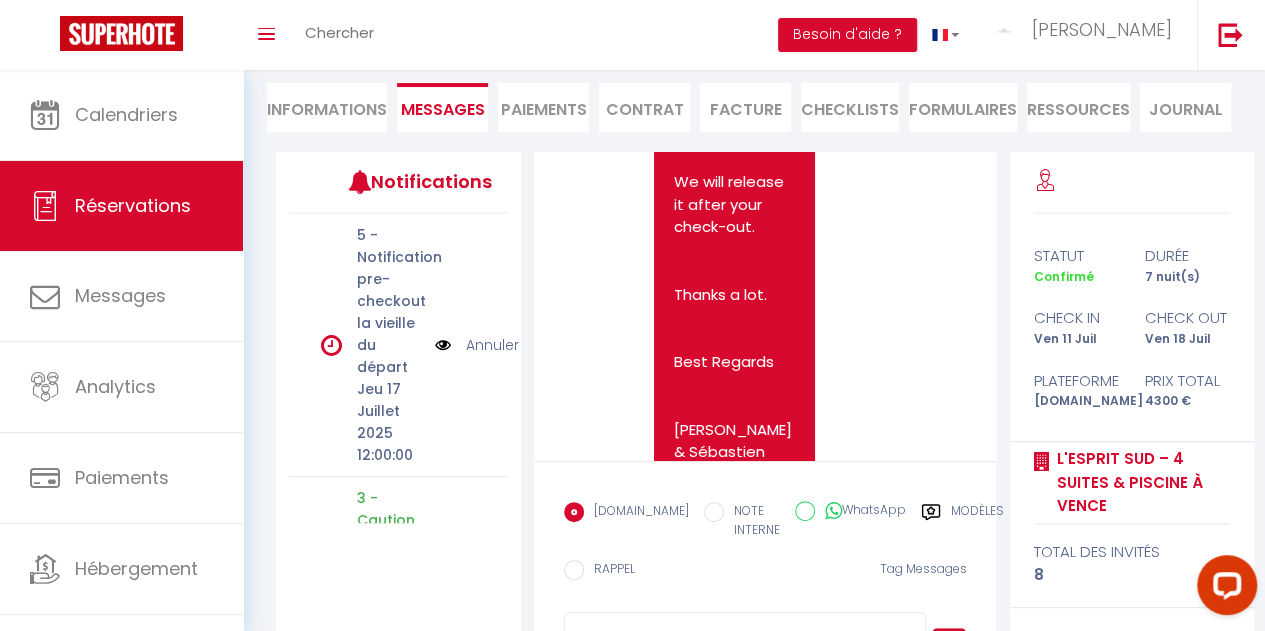 click on "[URL][DOMAIN_NAME]" at bounding box center (733, 57) 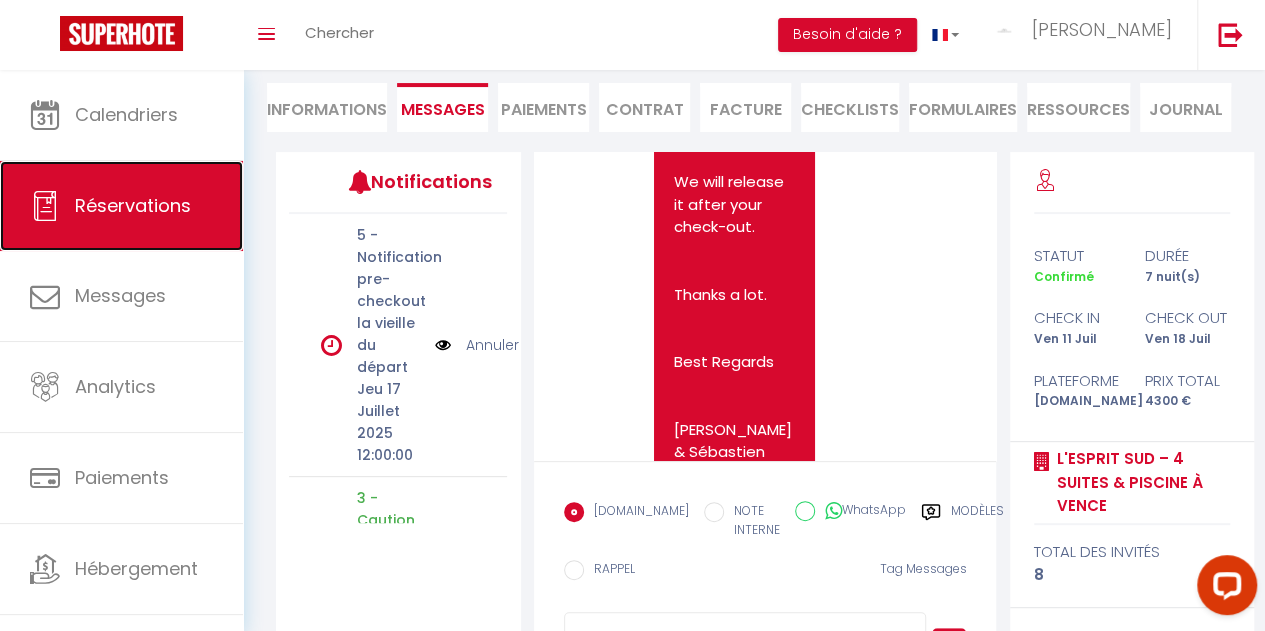click on "Réservations" at bounding box center (133, 205) 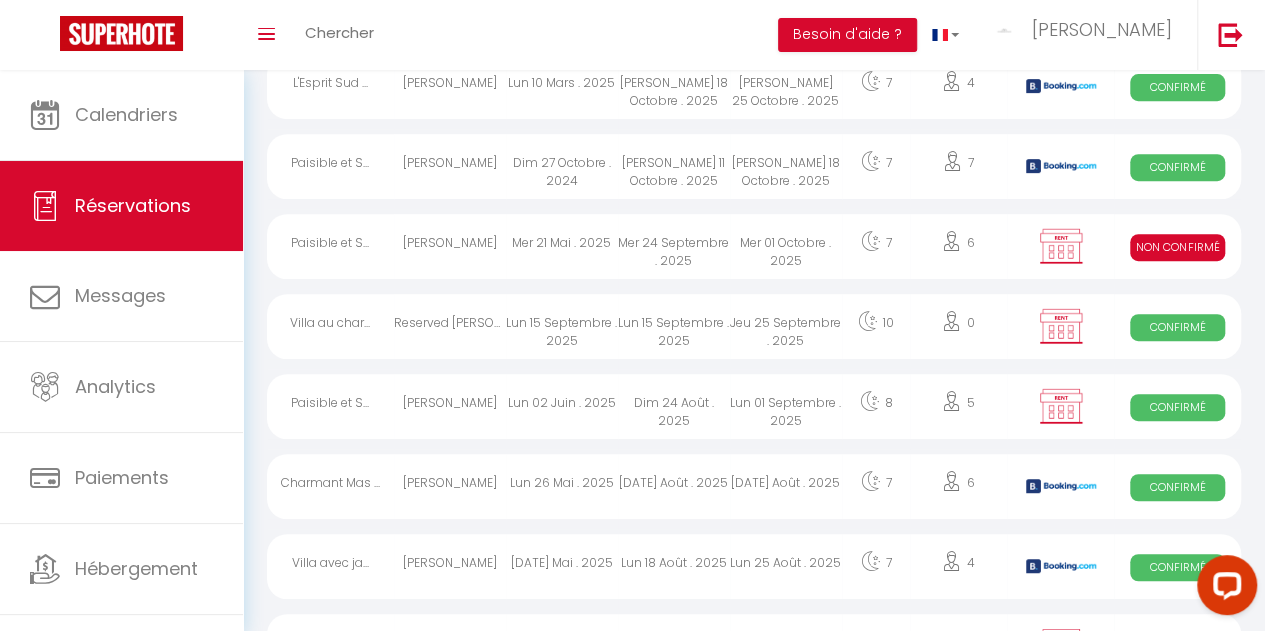 scroll, scrollTop: 1198, scrollLeft: 0, axis: vertical 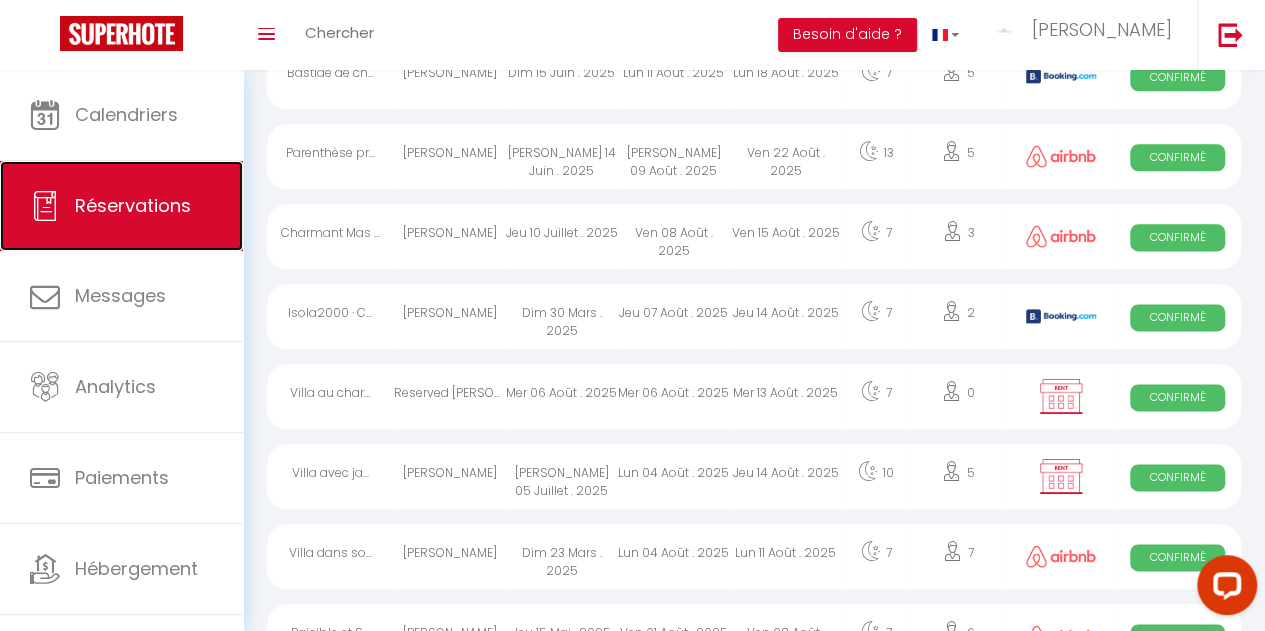 click on "Réservations" at bounding box center [133, 205] 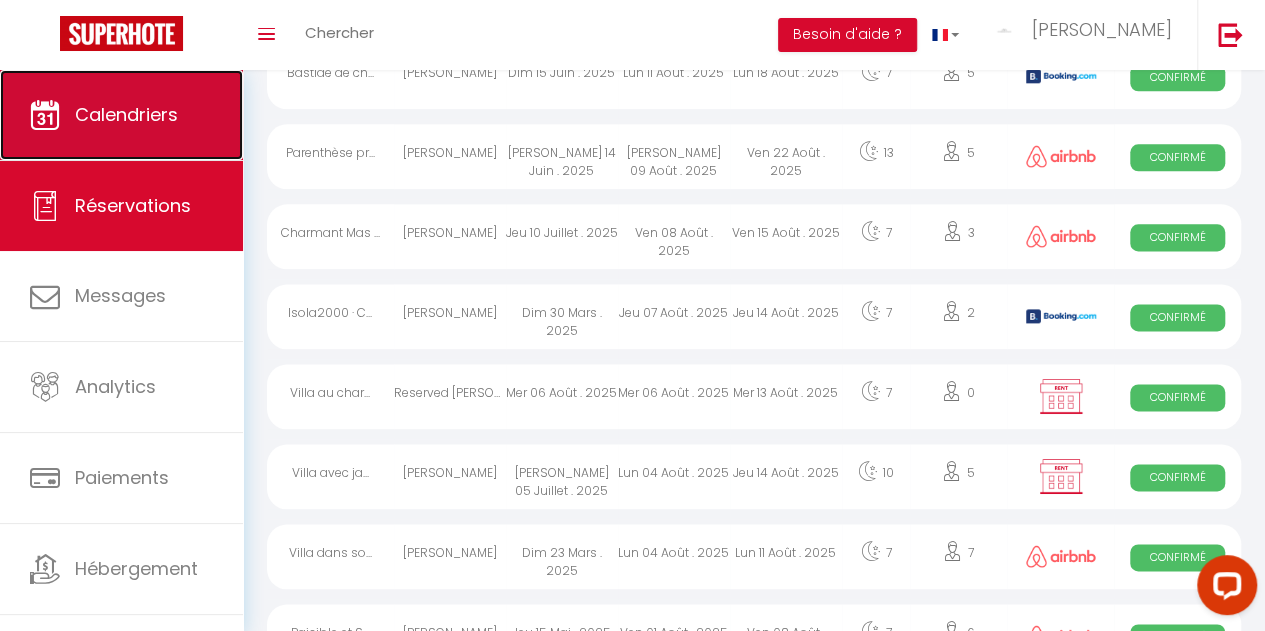 click on "Calendriers" at bounding box center (121, 115) 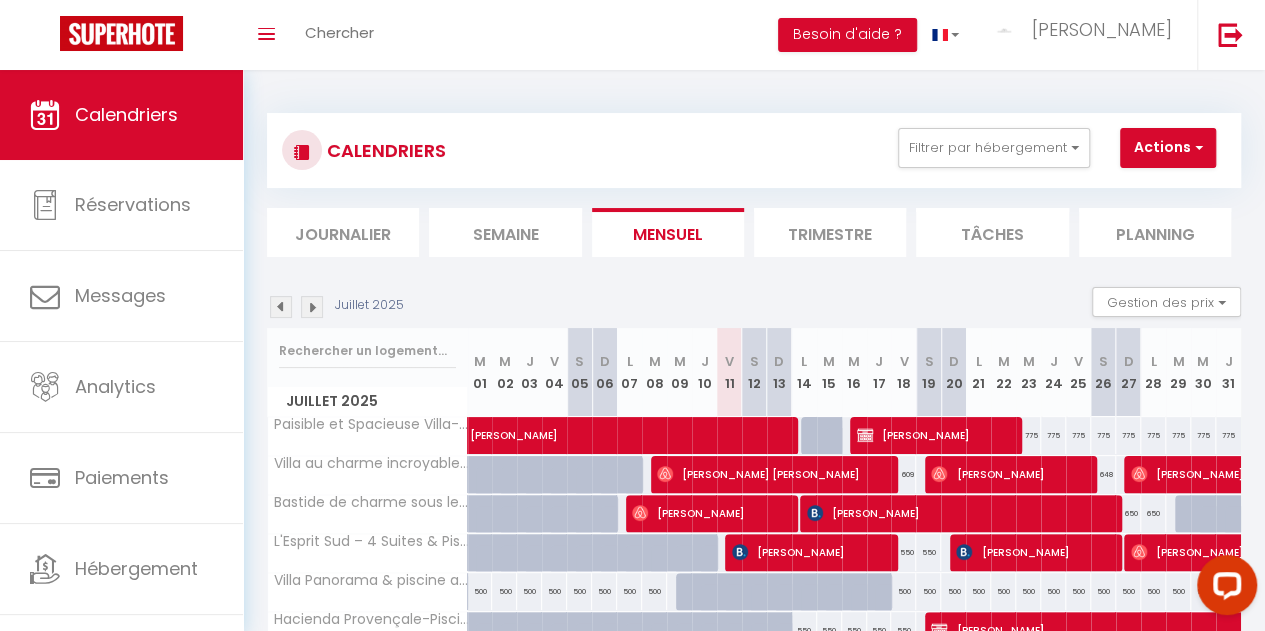 scroll, scrollTop: 200, scrollLeft: 0, axis: vertical 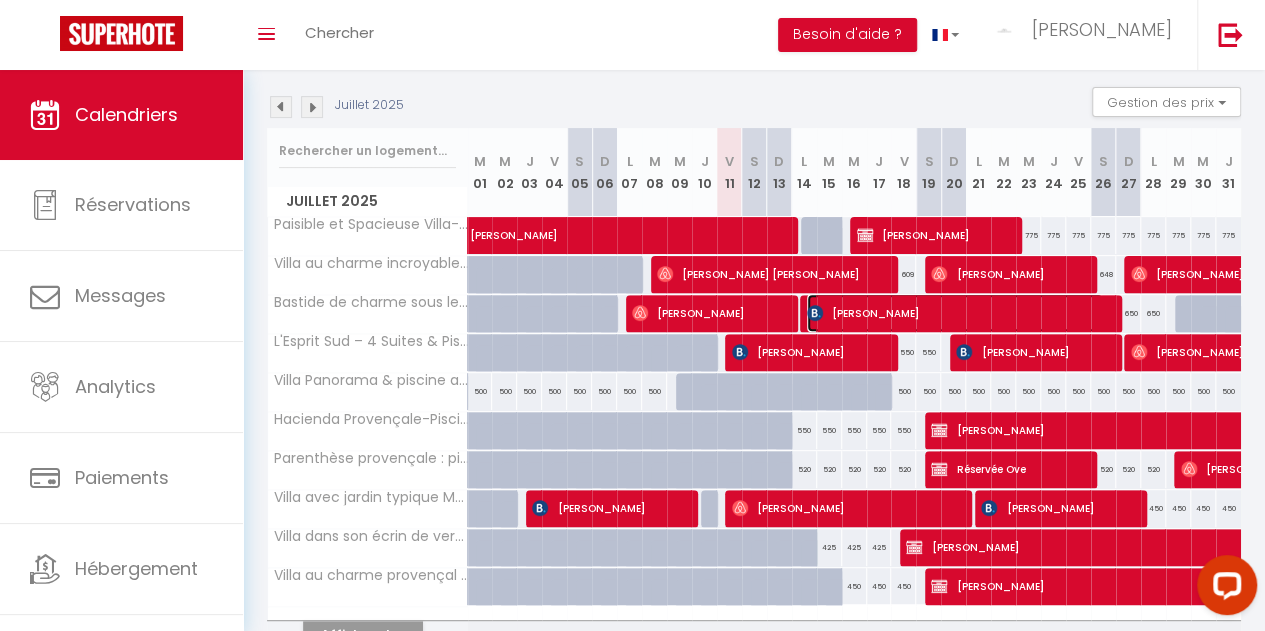 click on "[PERSON_NAME]" at bounding box center [955, 313] 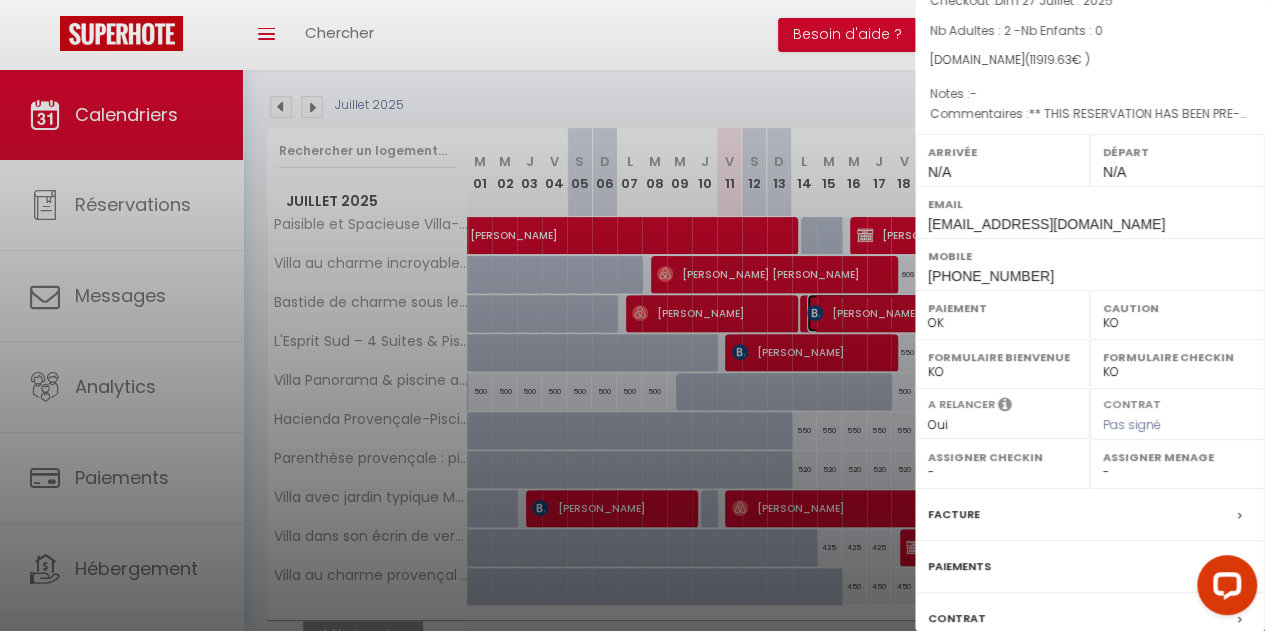 scroll, scrollTop: 348, scrollLeft: 0, axis: vertical 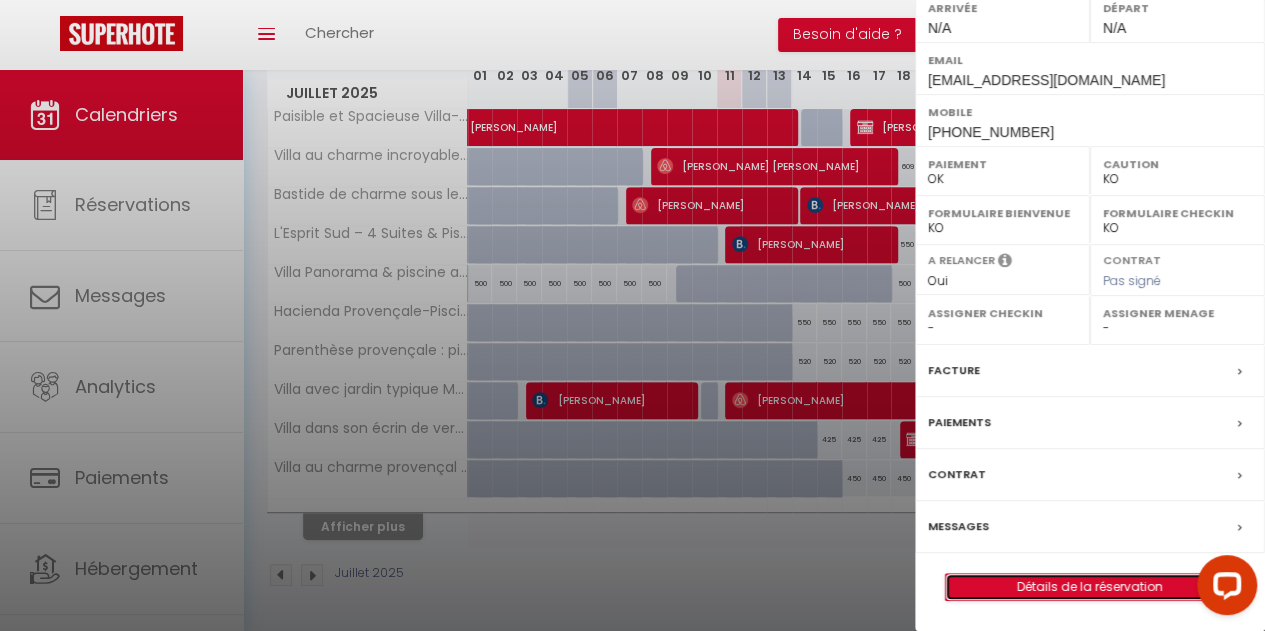 click on "Détails de la réservation" at bounding box center [1090, 587] 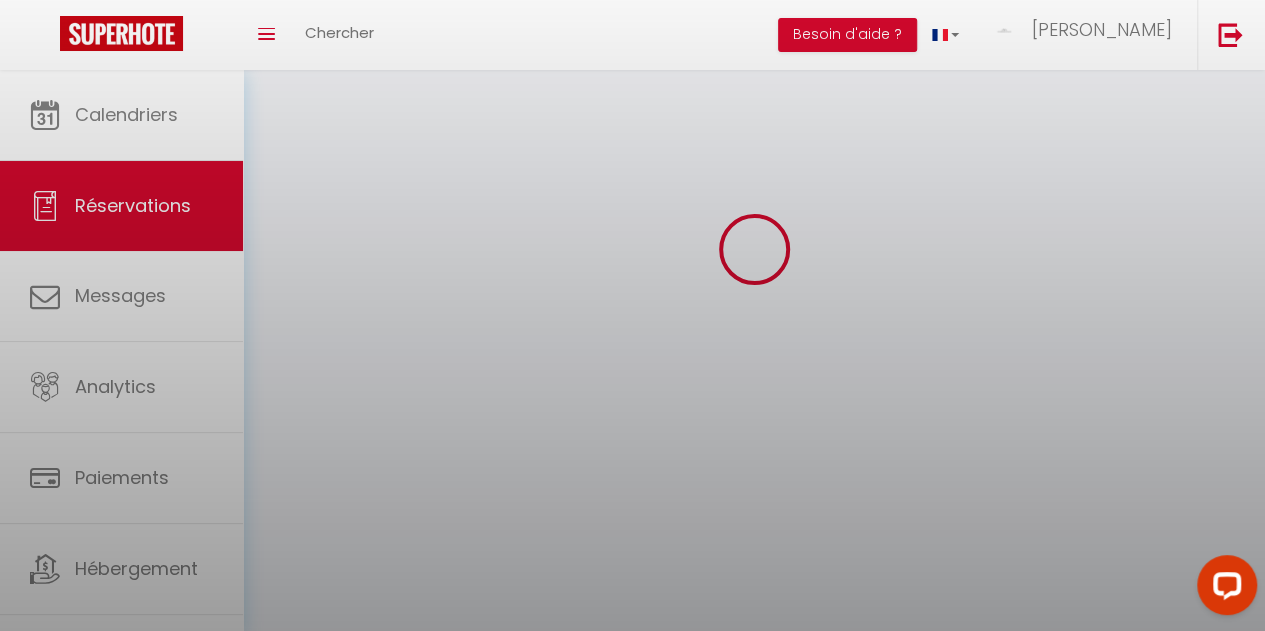 scroll, scrollTop: 0, scrollLeft: 0, axis: both 